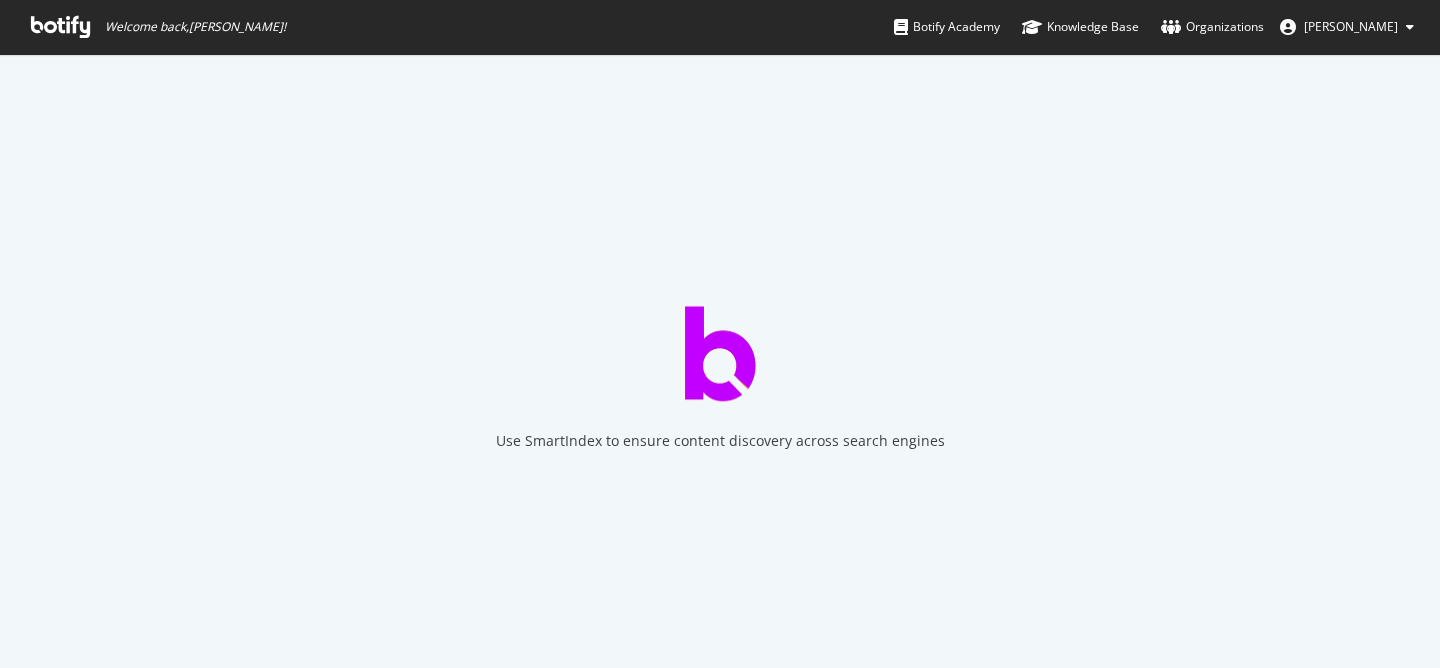 scroll, scrollTop: 0, scrollLeft: 0, axis: both 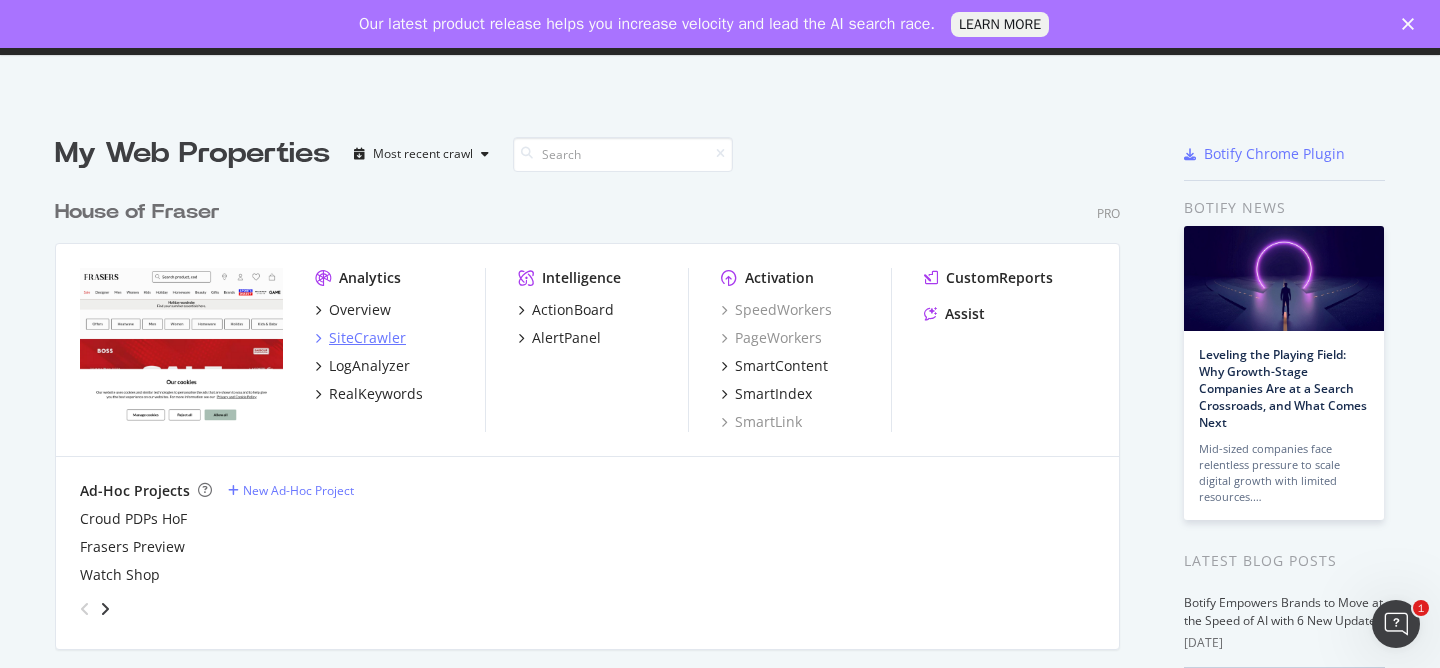 click on "SiteCrawler" at bounding box center (367, 338) 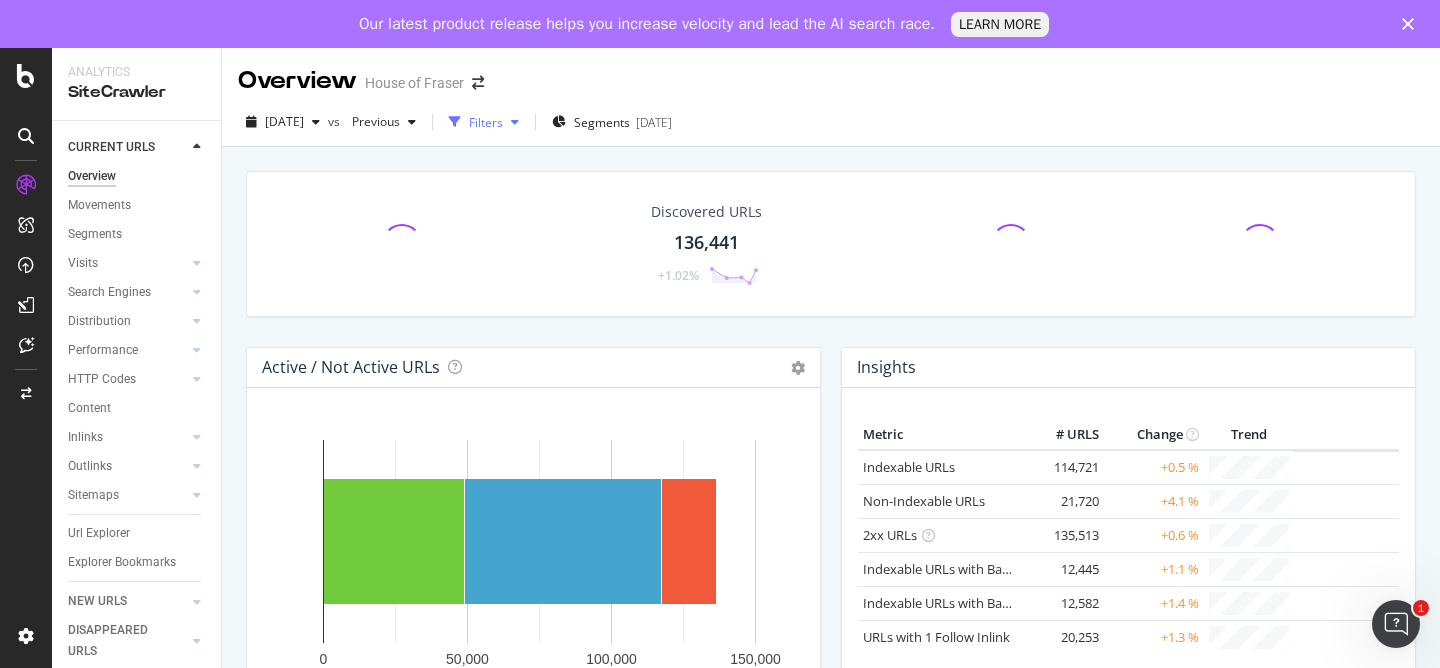 click at bounding box center [515, 122] 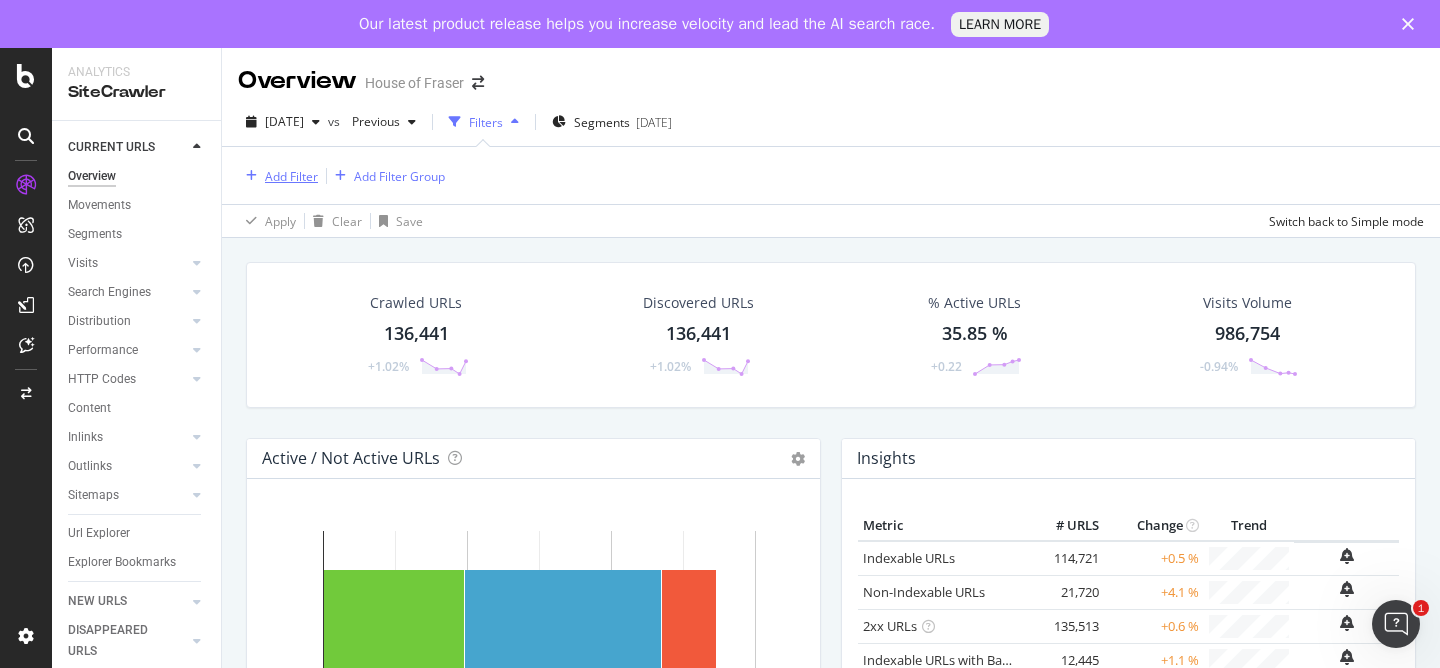 click on "Add Filter" at bounding box center (291, 176) 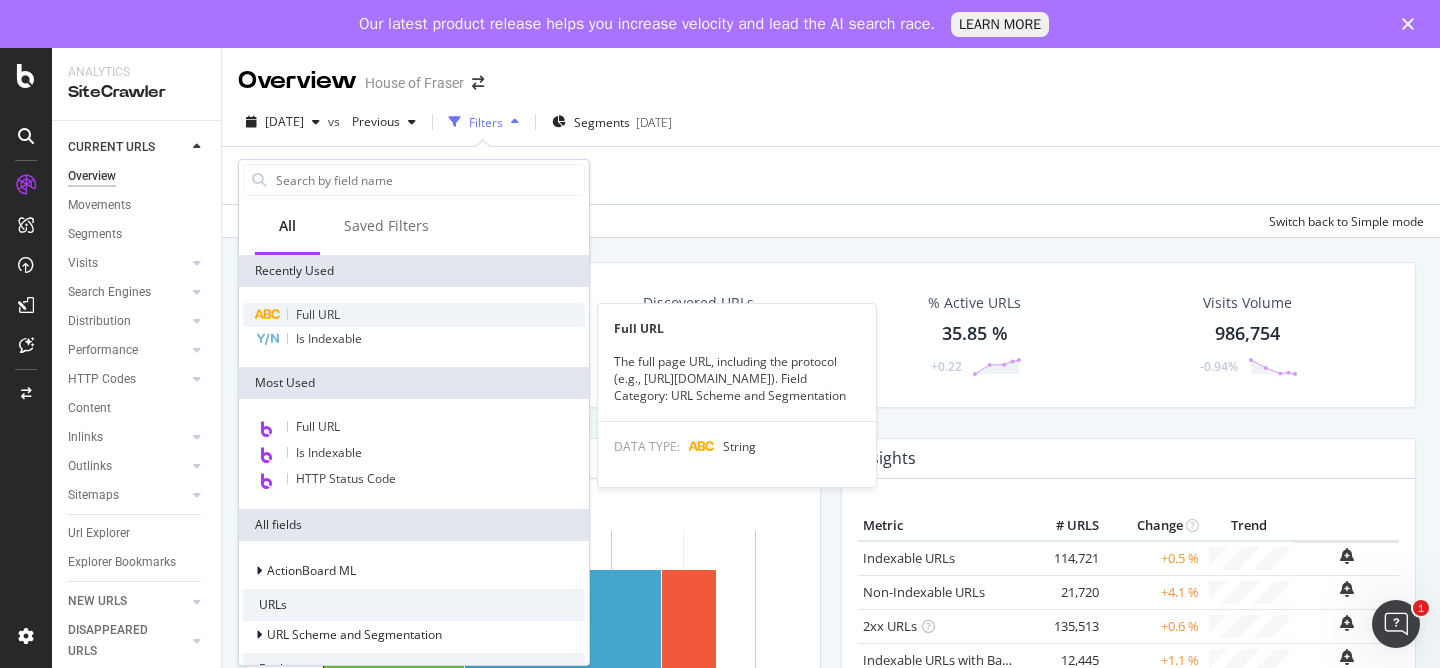 click on "Full URL" at bounding box center (414, 315) 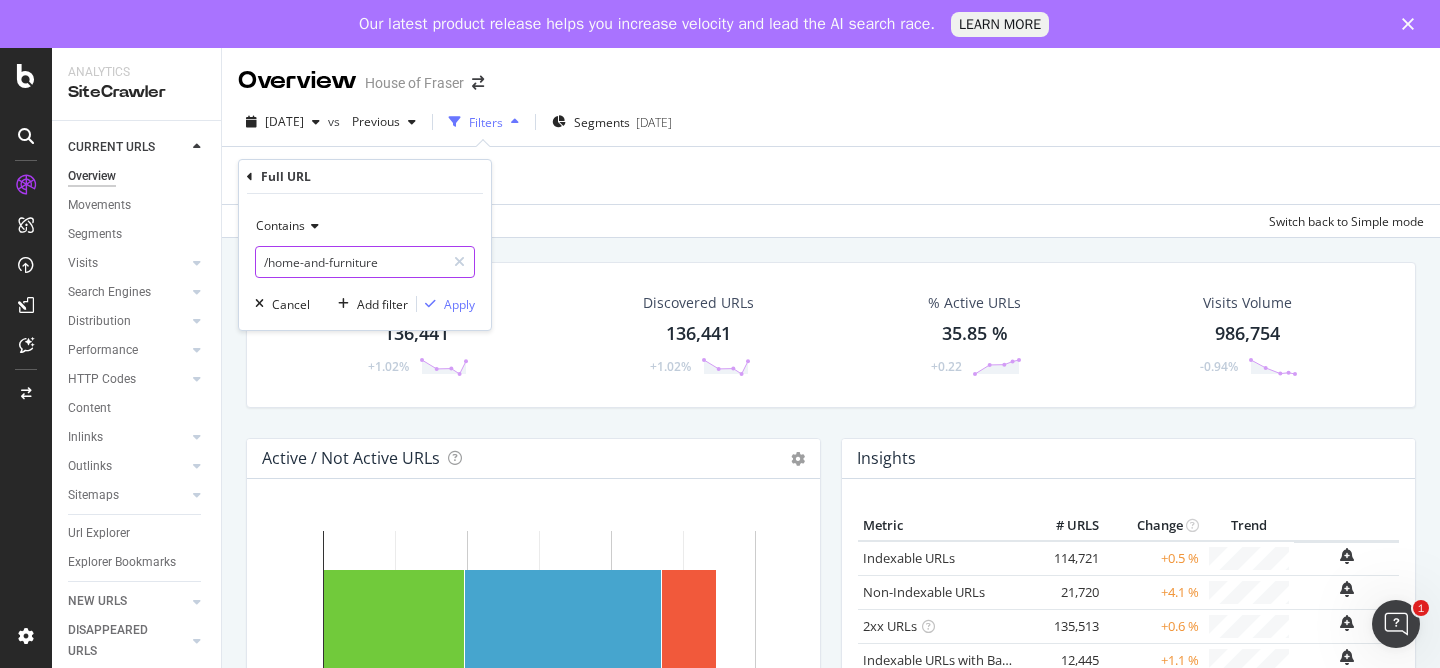 click on "/home-and-furniture" at bounding box center [350, 262] 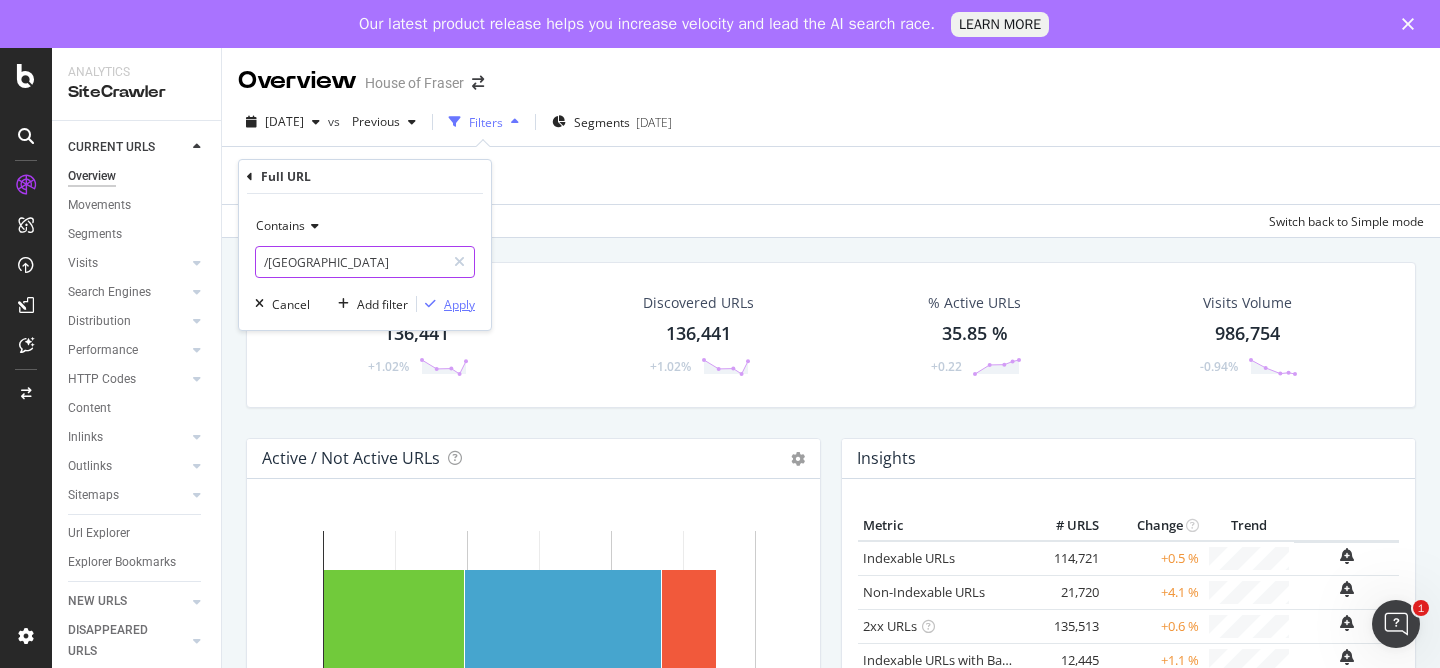 type on "/[GEOGRAPHIC_DATA]" 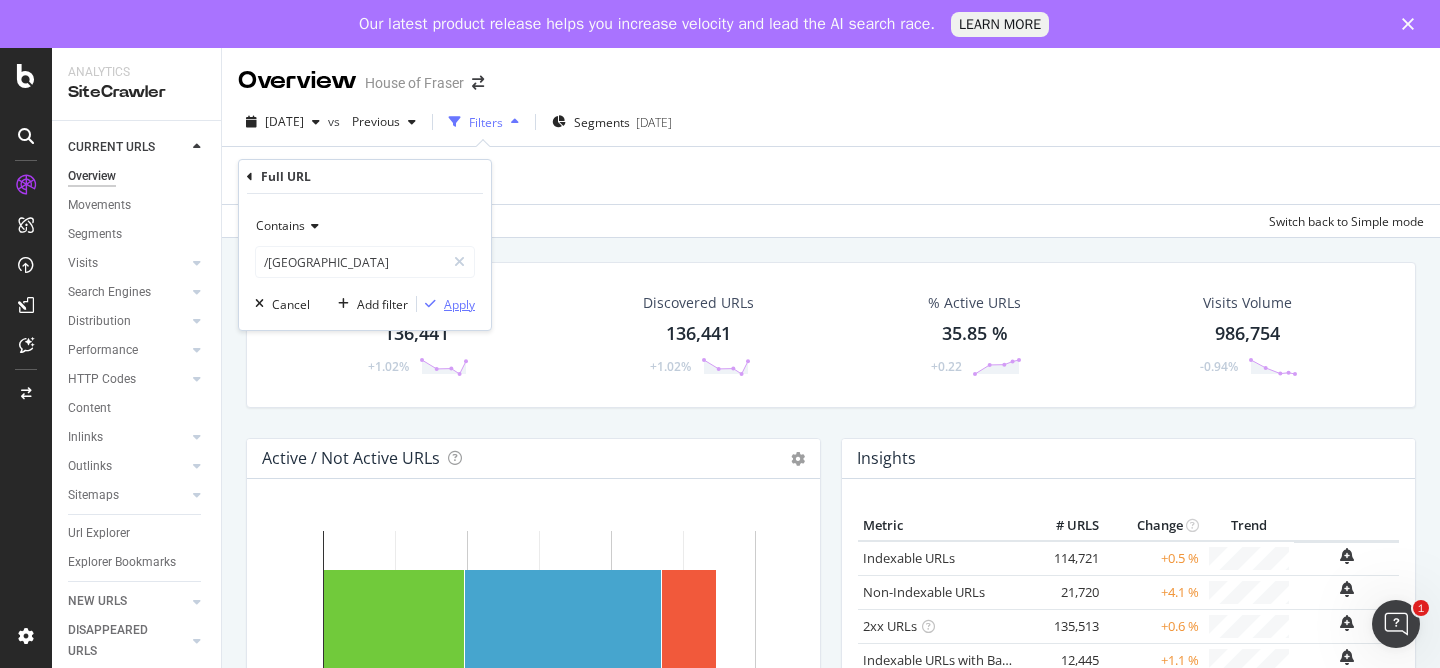 click on "Apply" at bounding box center (459, 304) 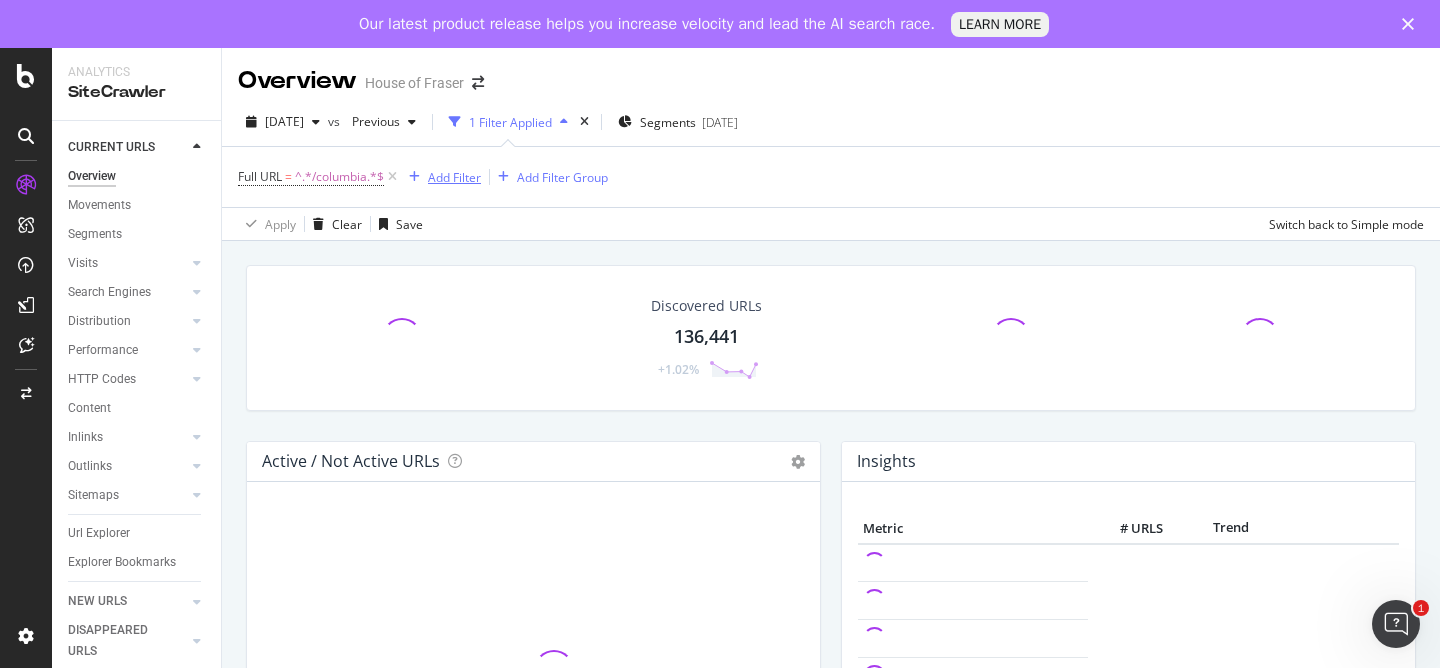 click on "Add Filter" at bounding box center [454, 177] 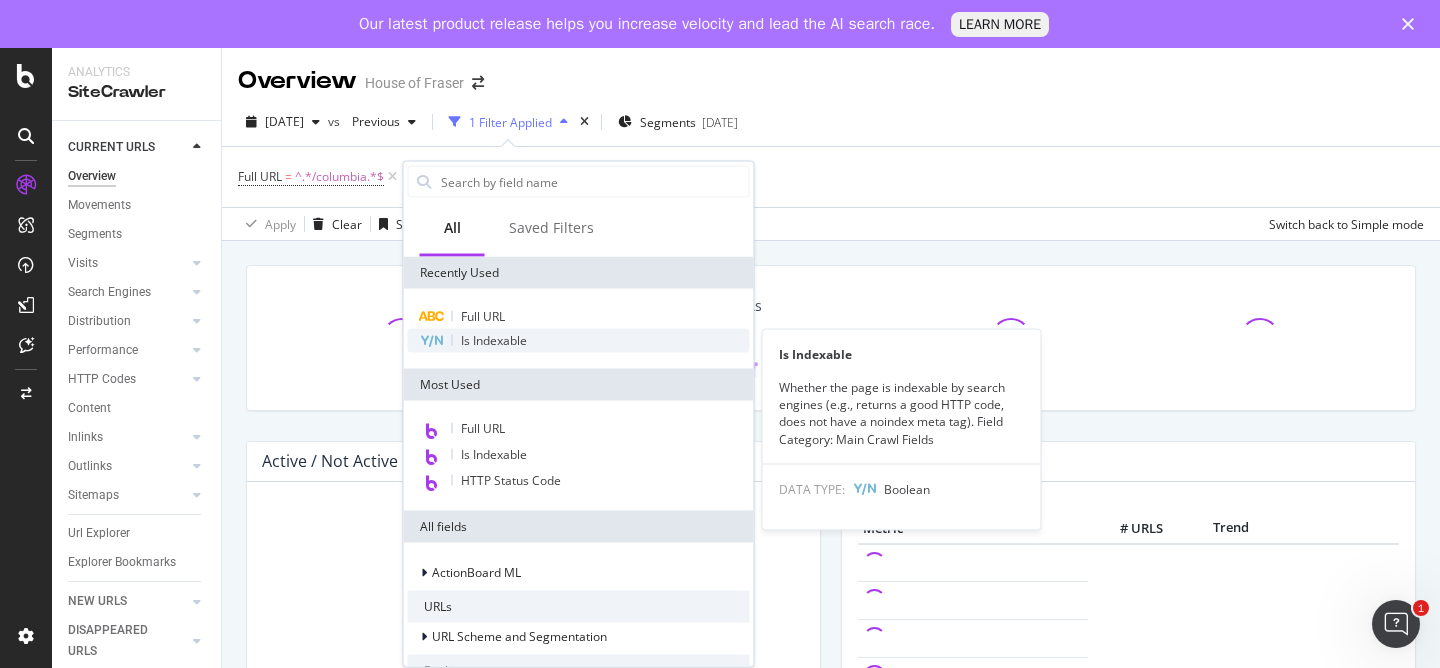 click on "Is Indexable" at bounding box center (494, 340) 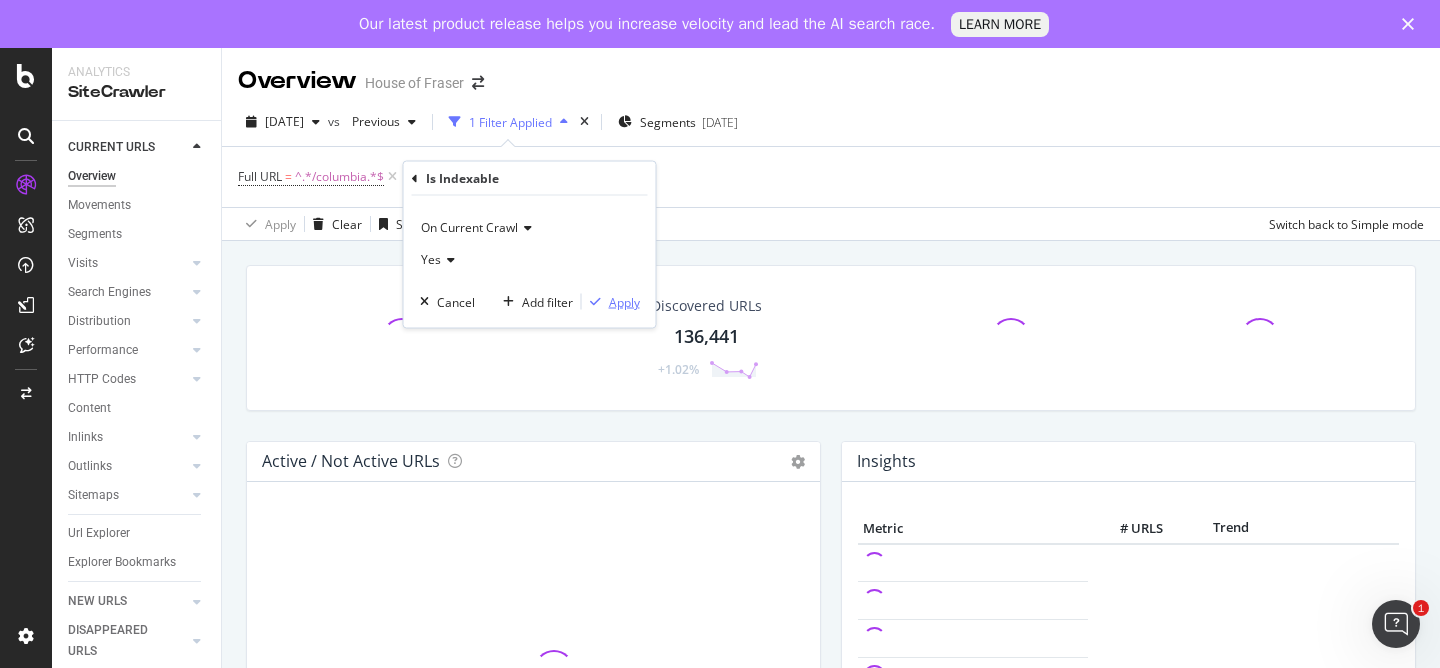 click at bounding box center [595, 302] 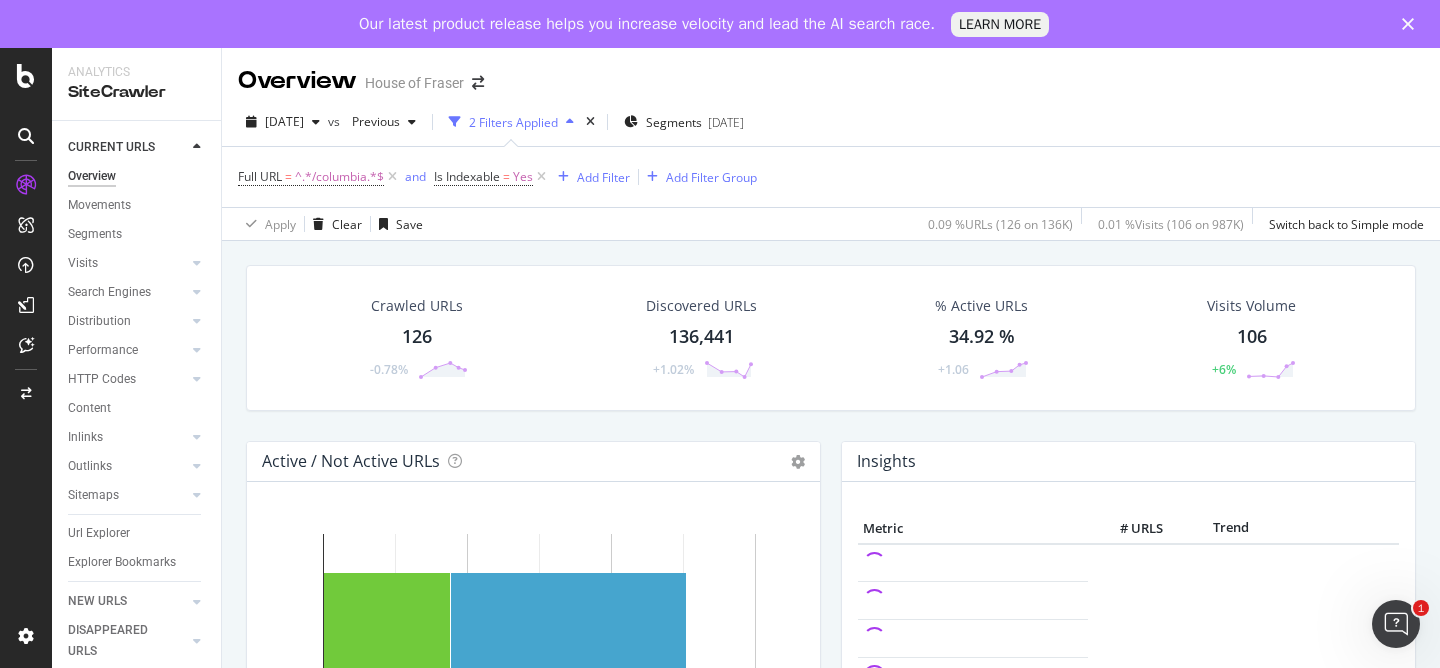 click on "Crawled URLs 126 -0.78%" at bounding box center (417, 338) 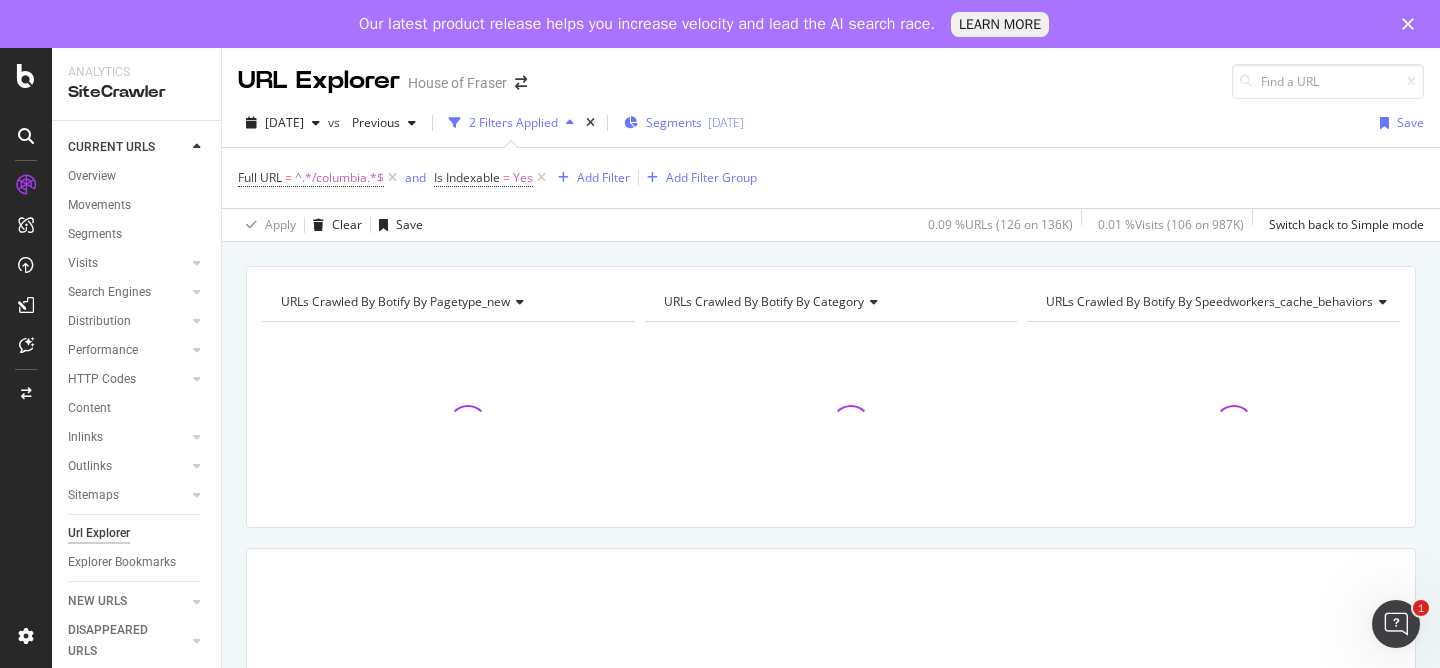 click on "Segments" at bounding box center [674, 122] 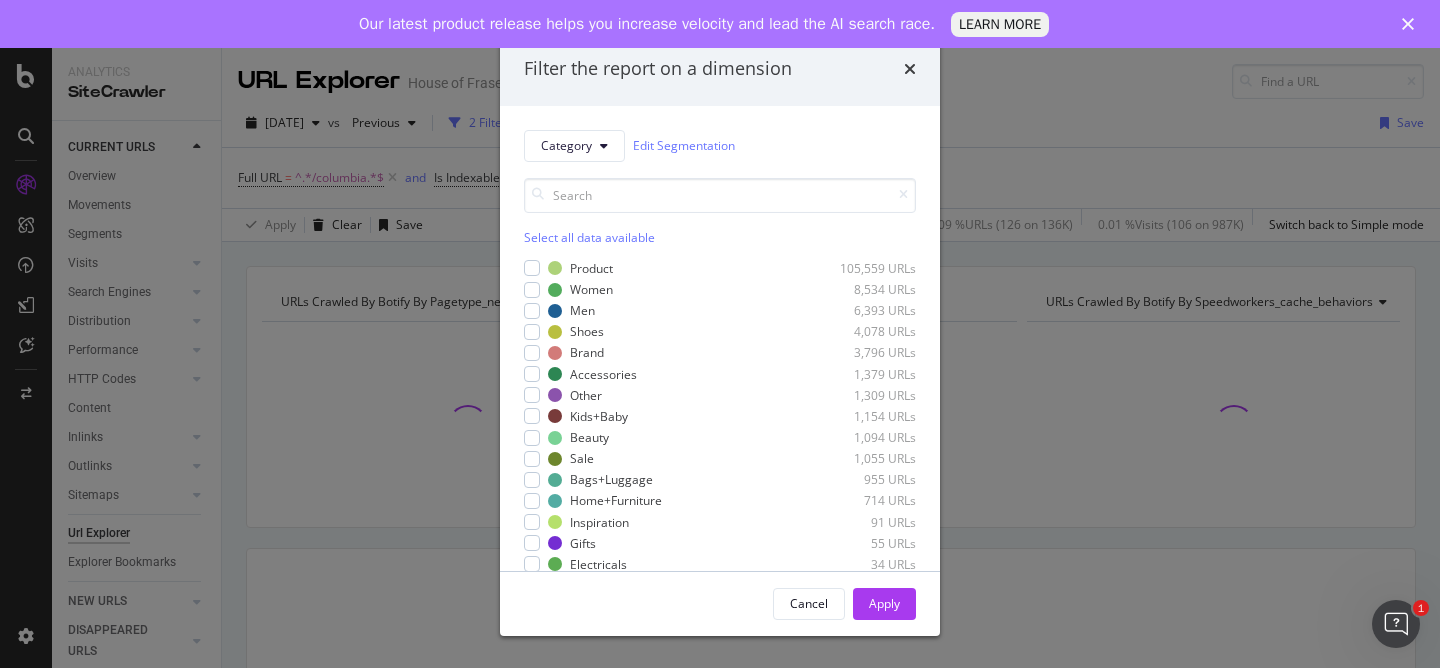 click on "Select all data available" at bounding box center [720, 237] 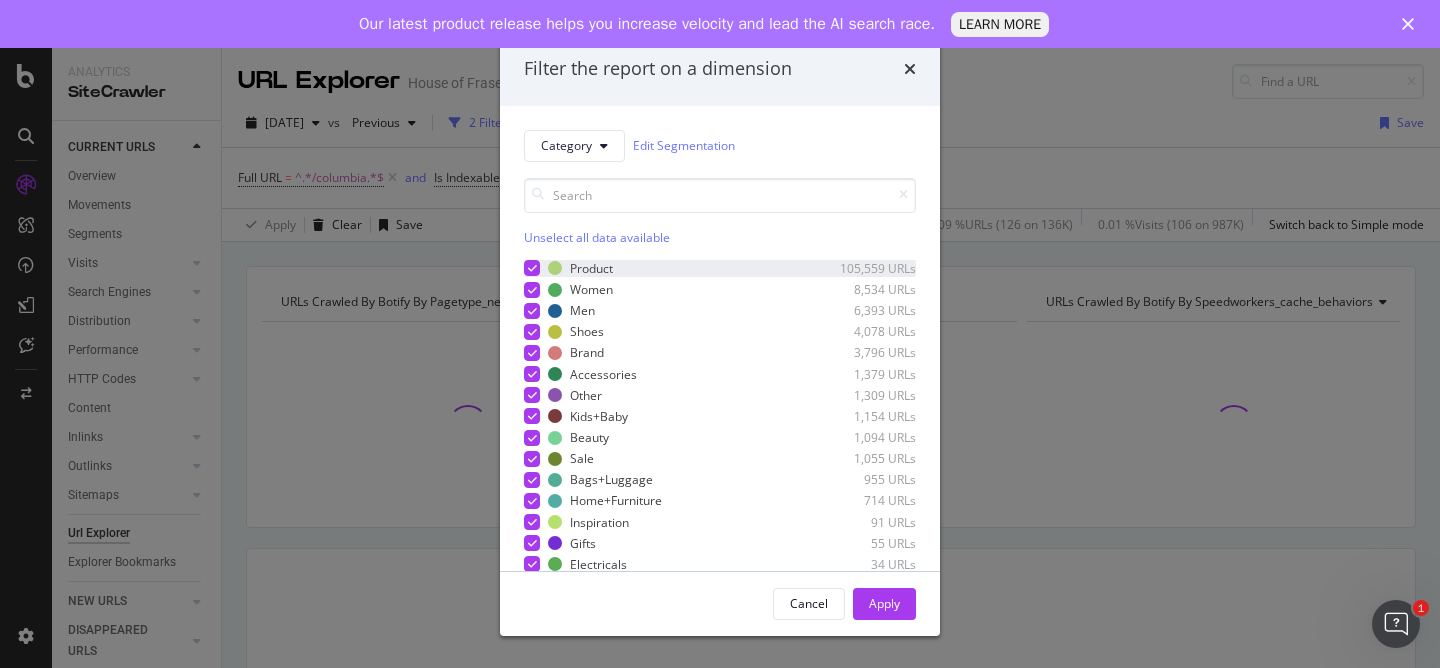 click at bounding box center (532, 268) 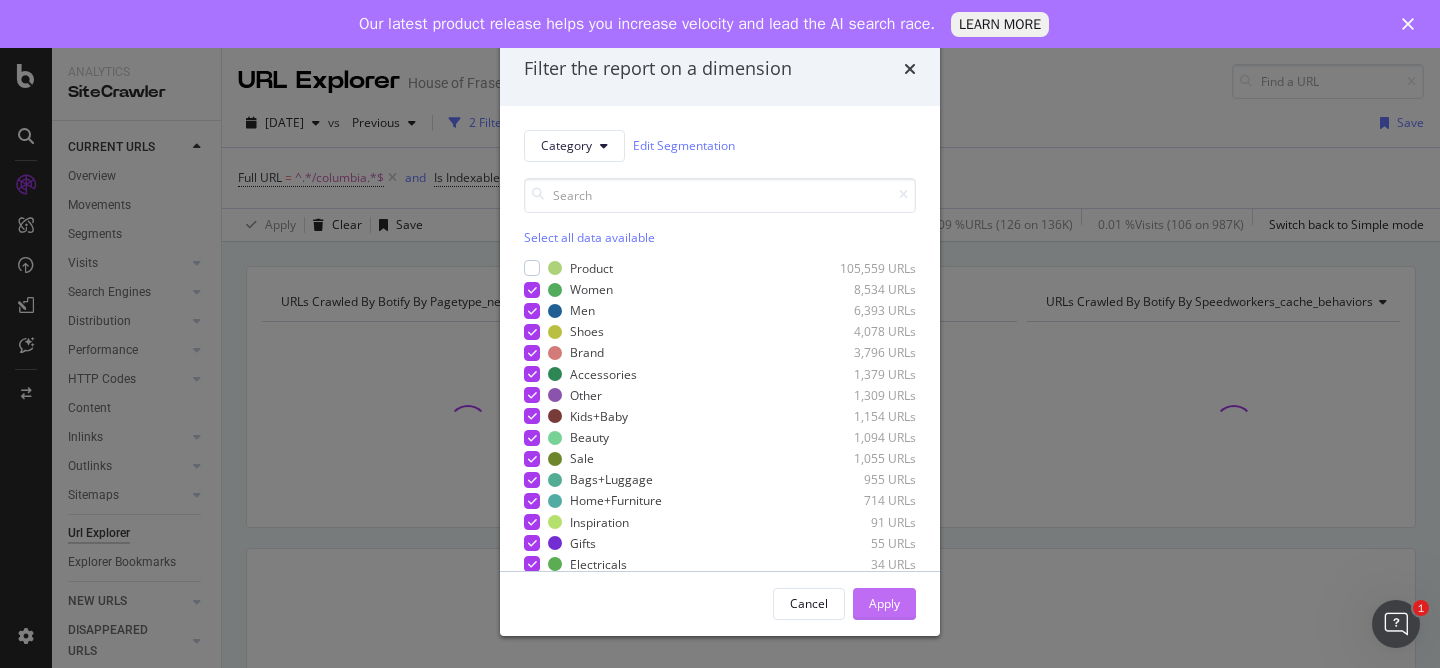 click on "Apply" at bounding box center (884, 604) 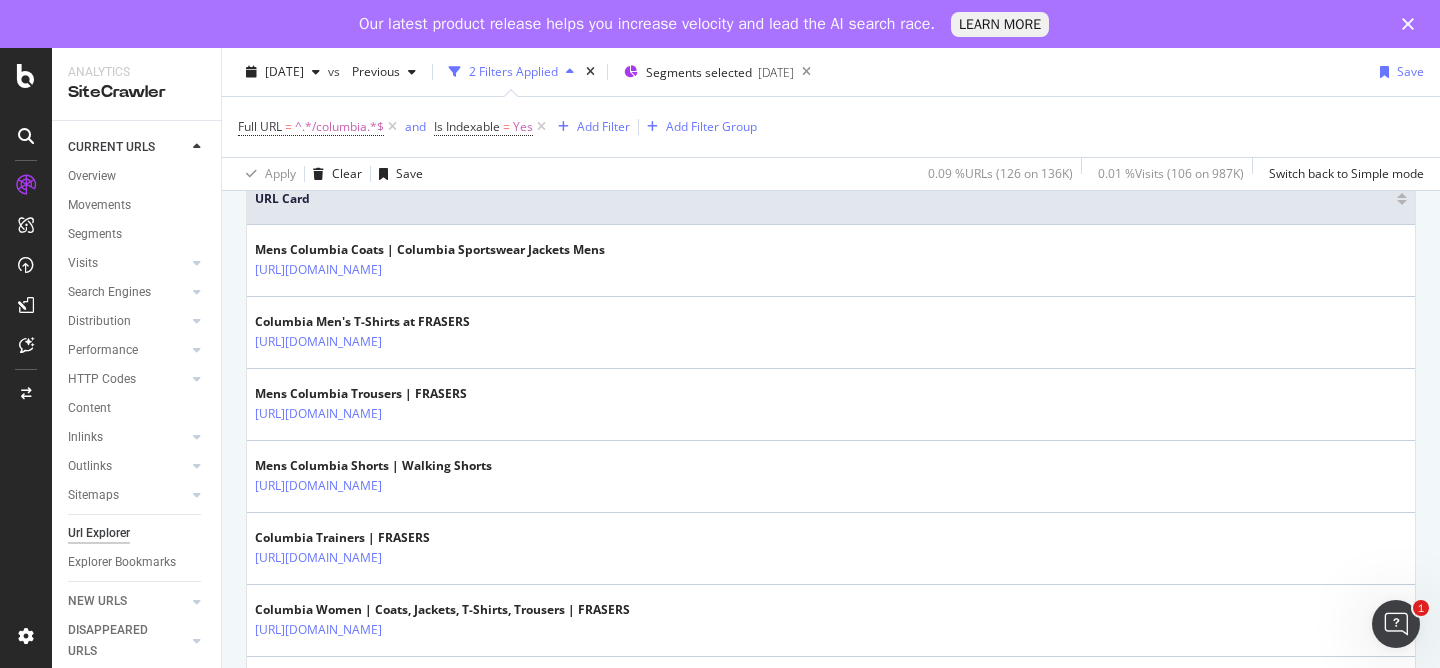 scroll, scrollTop: 521, scrollLeft: 0, axis: vertical 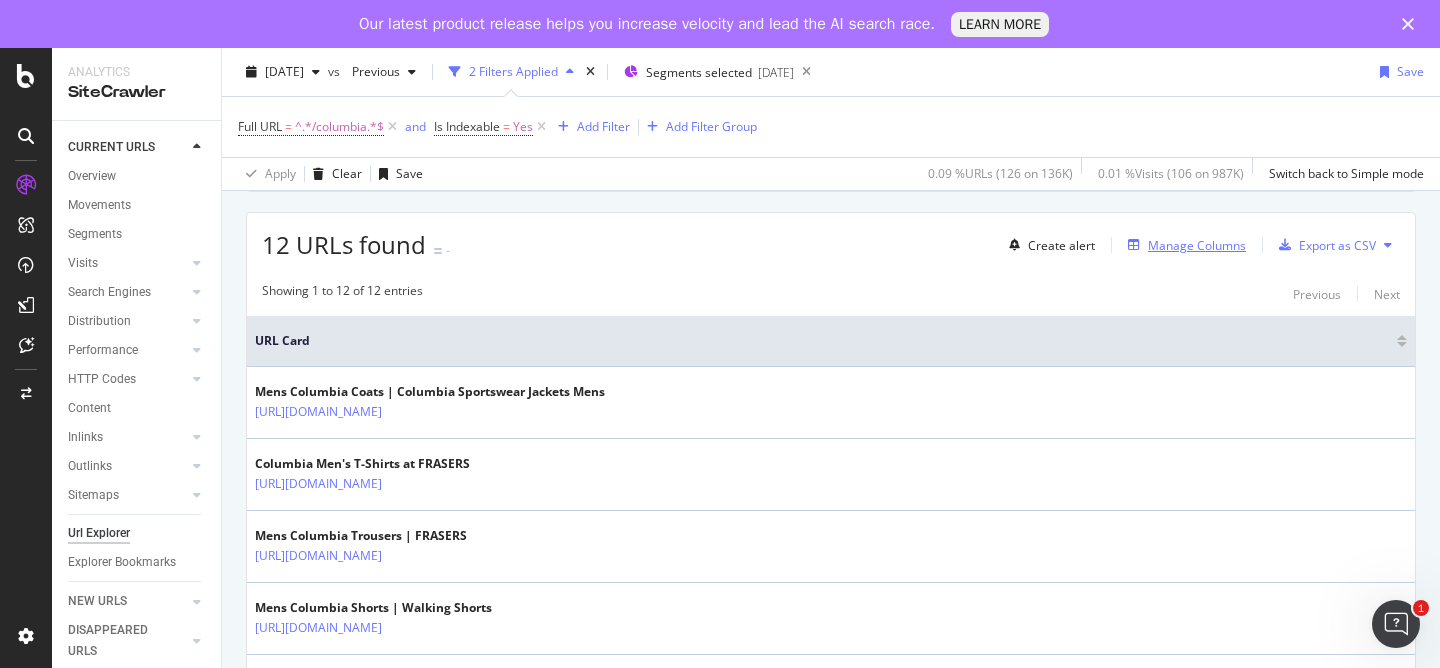 click on "Manage Columns" at bounding box center [1197, 245] 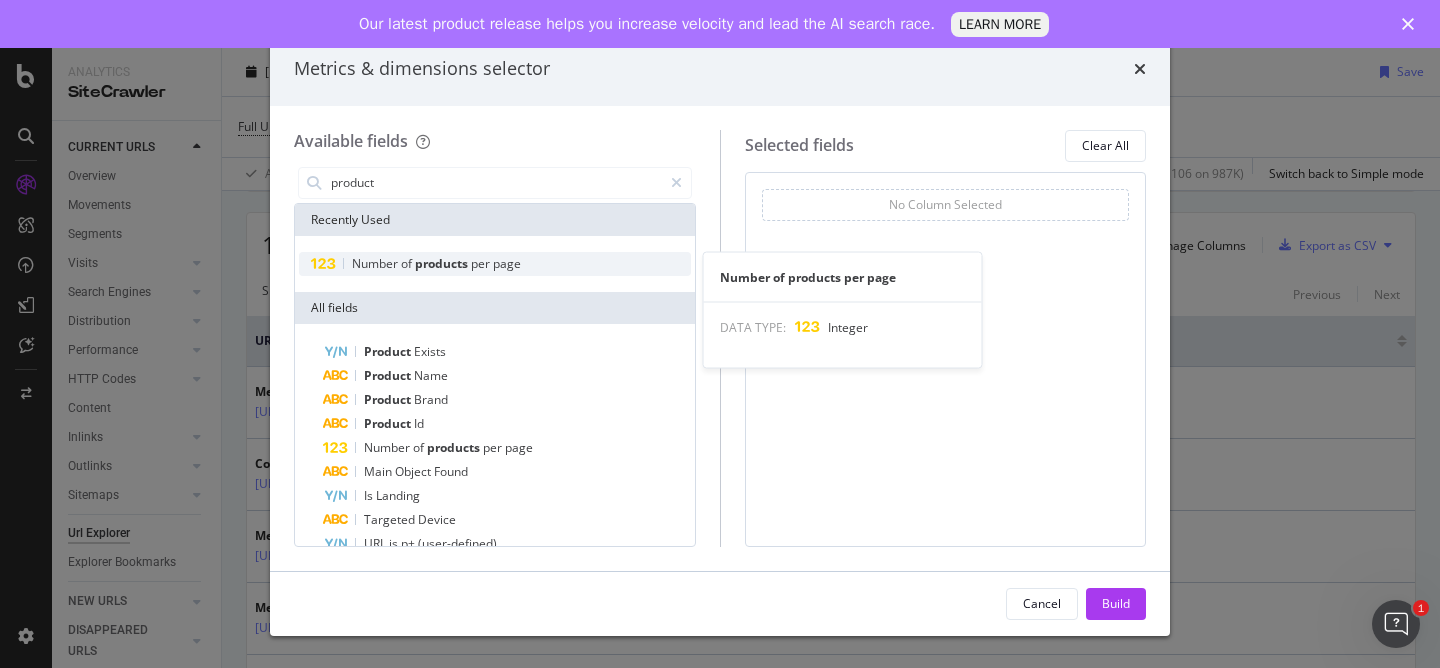 type on "product" 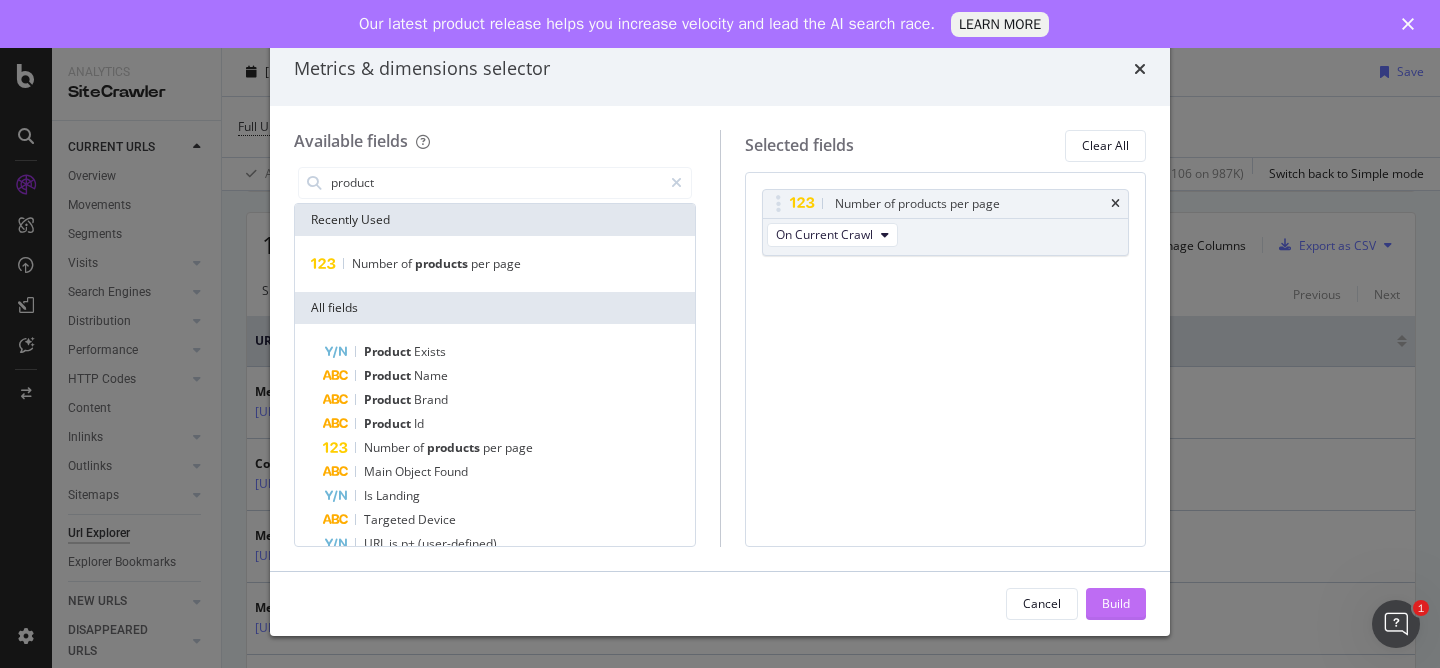click on "Build" at bounding box center [1116, 603] 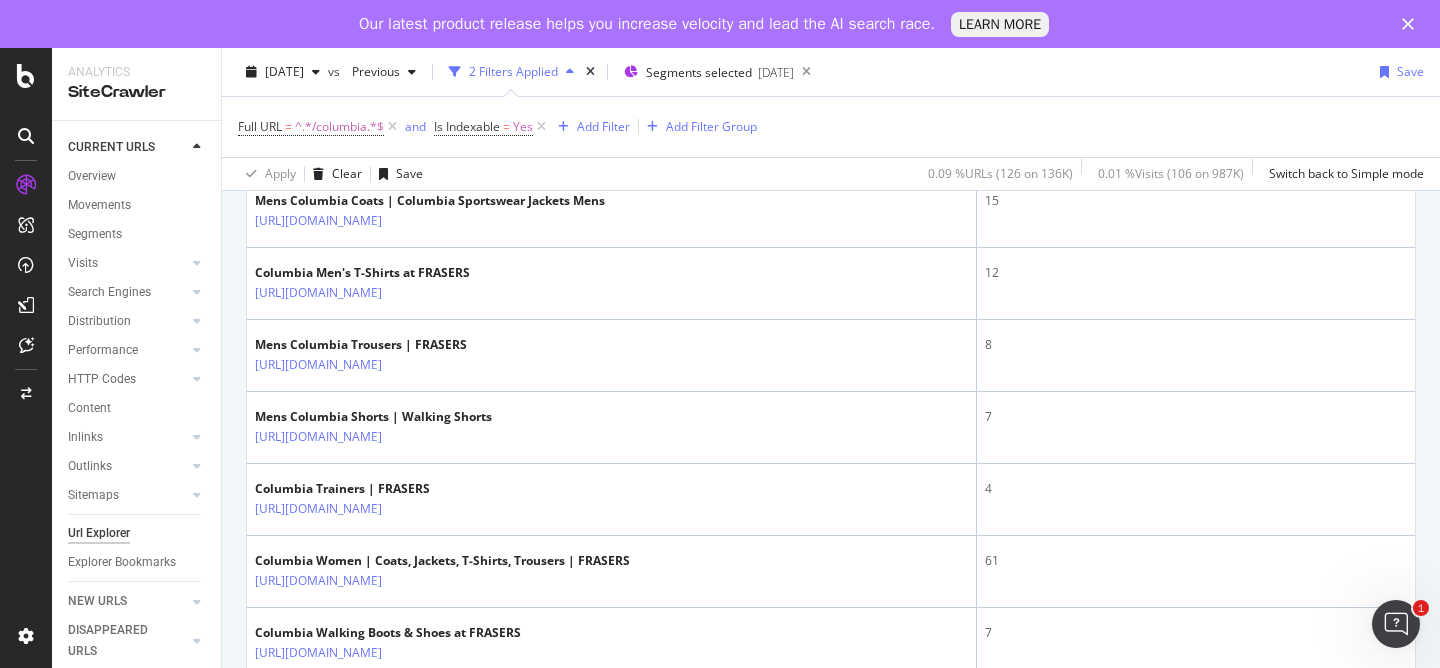 scroll, scrollTop: 344, scrollLeft: 0, axis: vertical 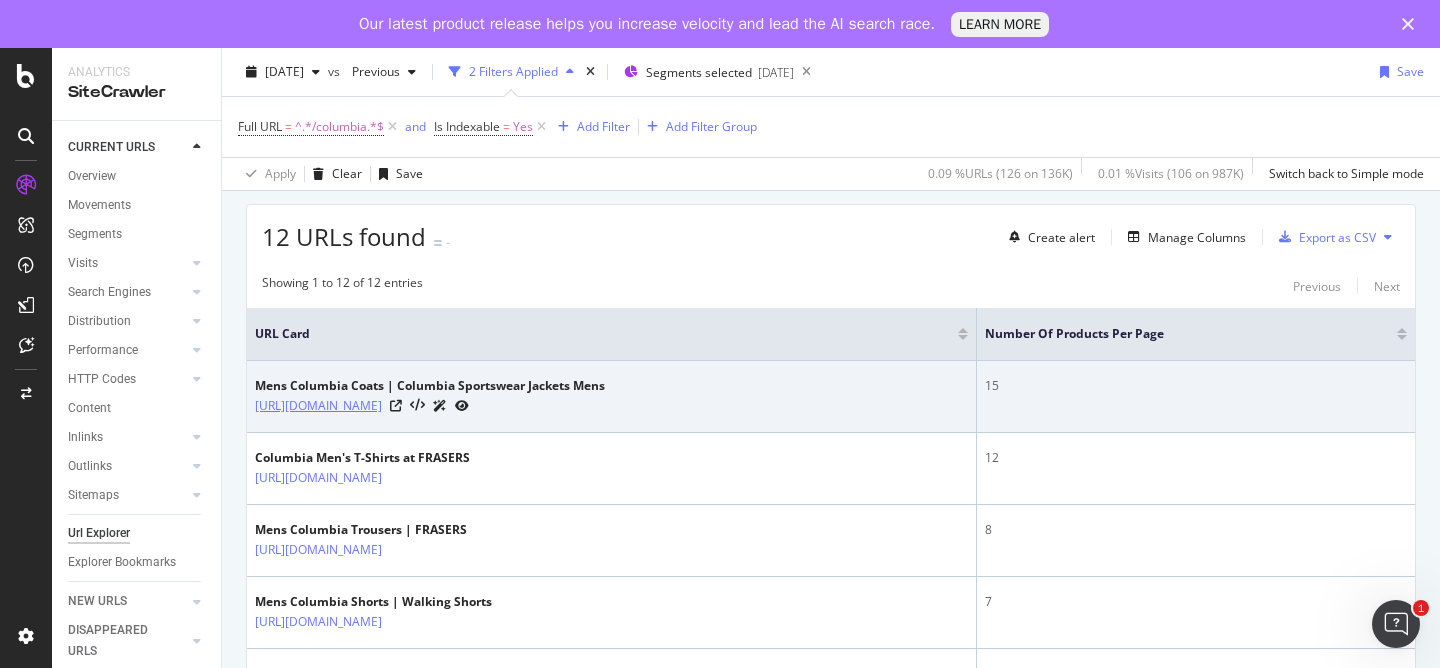 drag, startPoint x: 626, startPoint y: 409, endPoint x: 436, endPoint y: 412, distance: 190.02368 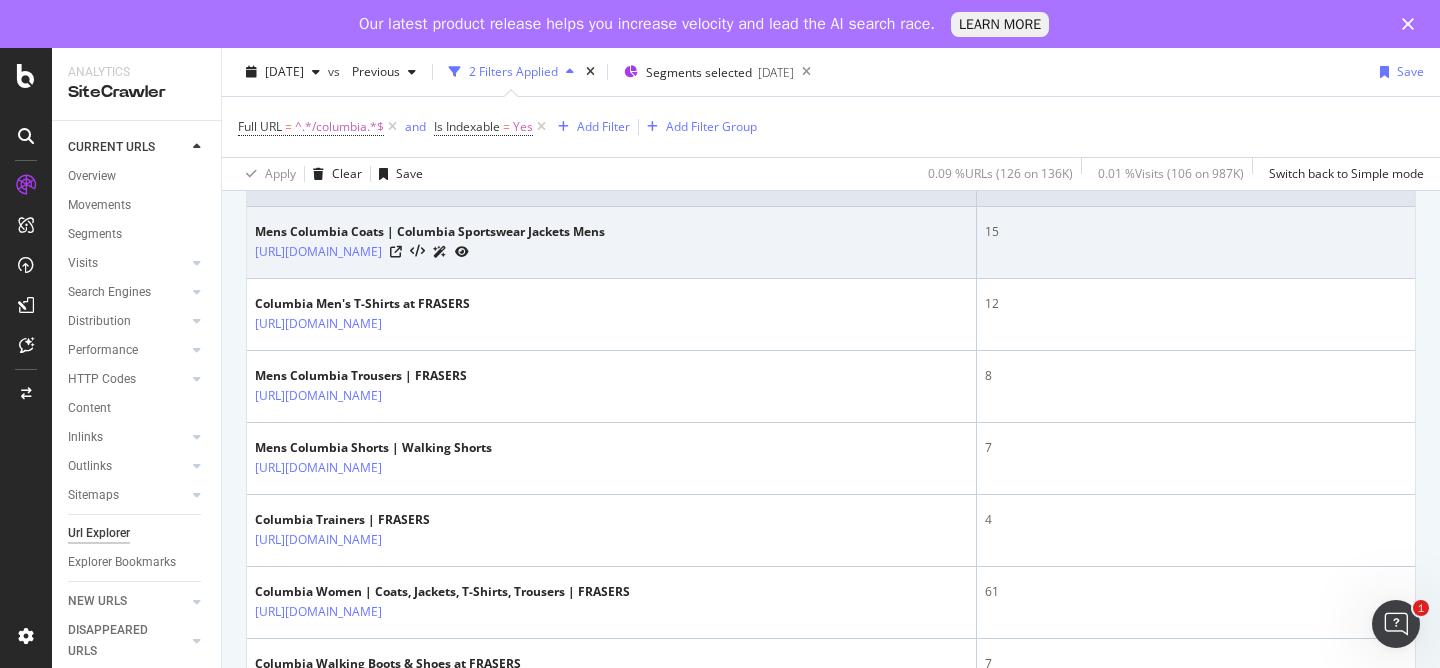 scroll, scrollTop: 525, scrollLeft: 0, axis: vertical 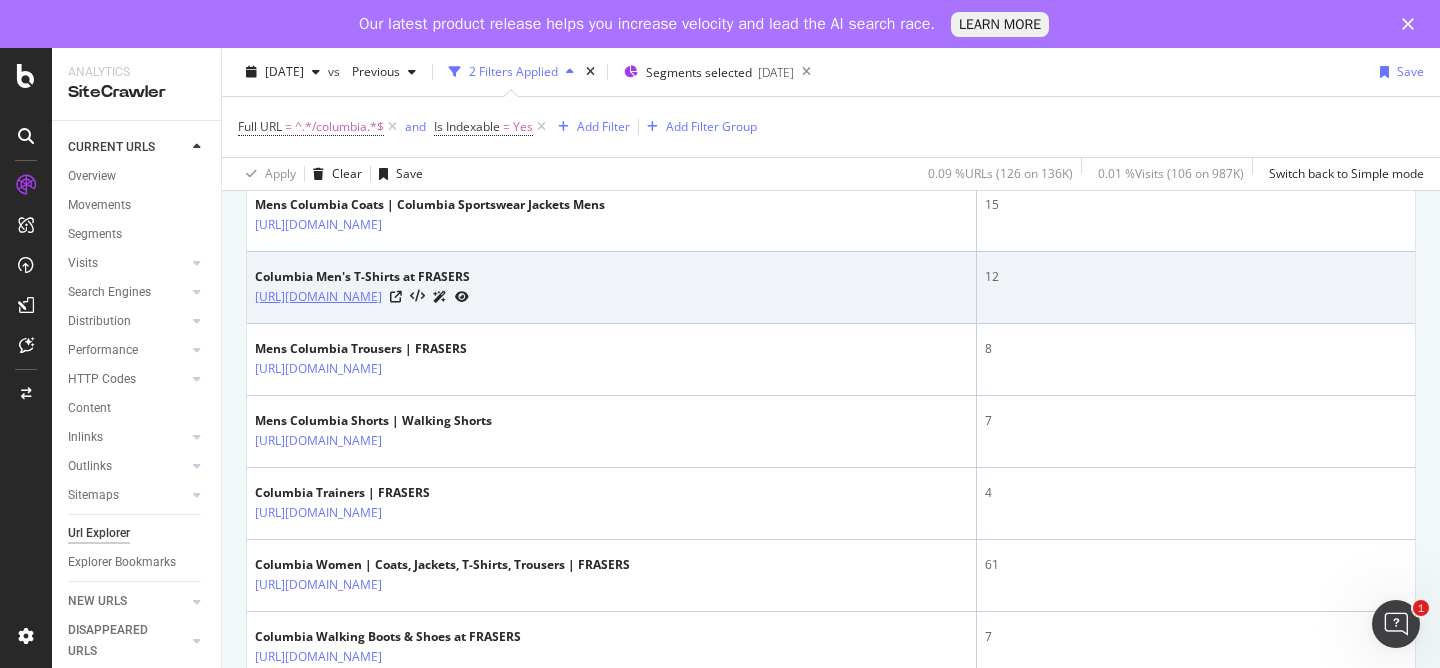 drag, startPoint x: 668, startPoint y: 297, endPoint x: 440, endPoint y: 306, distance: 228.17757 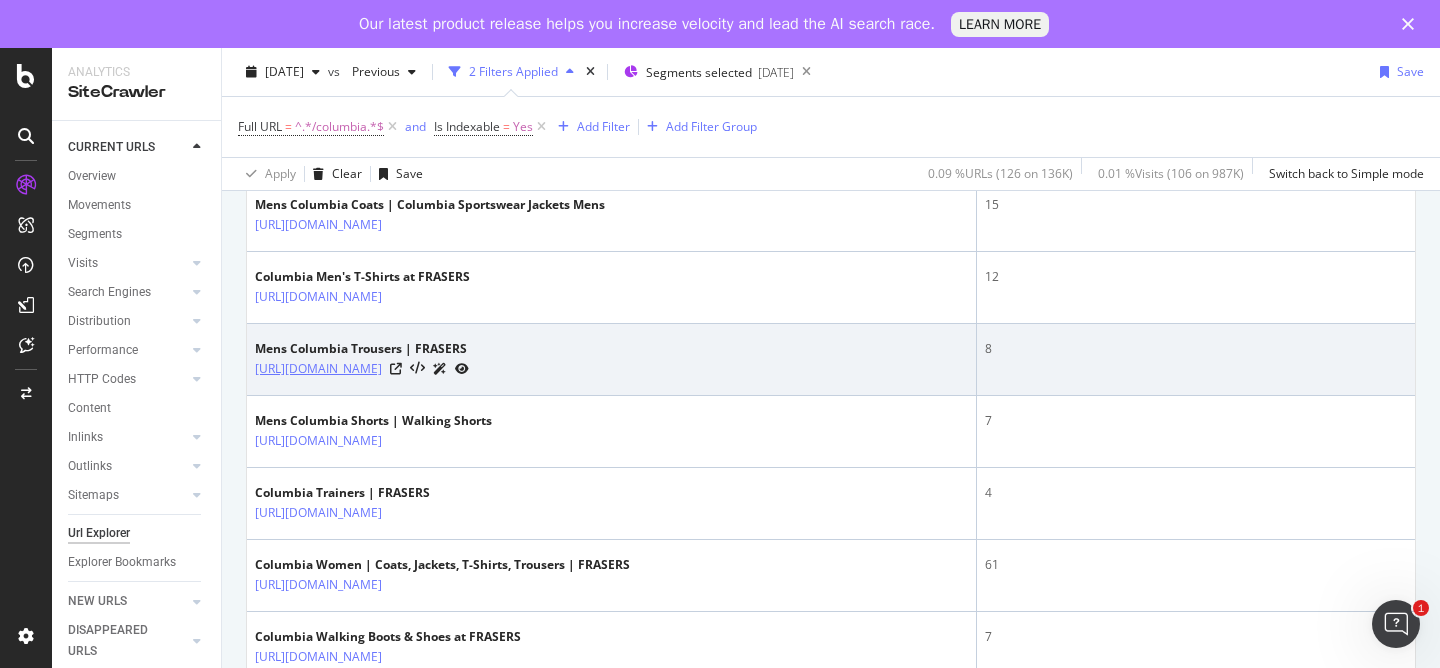 drag, startPoint x: 642, startPoint y: 367, endPoint x: 438, endPoint y: 368, distance: 204.00246 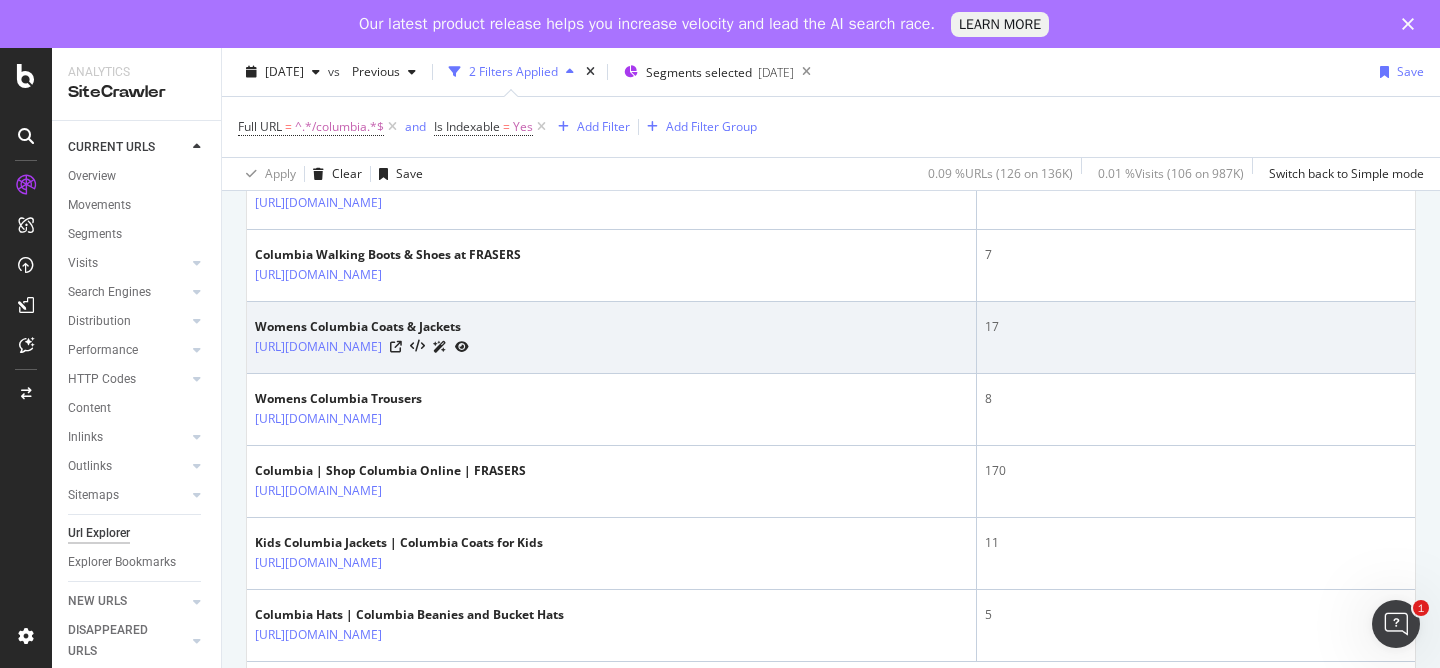 scroll, scrollTop: 913, scrollLeft: 0, axis: vertical 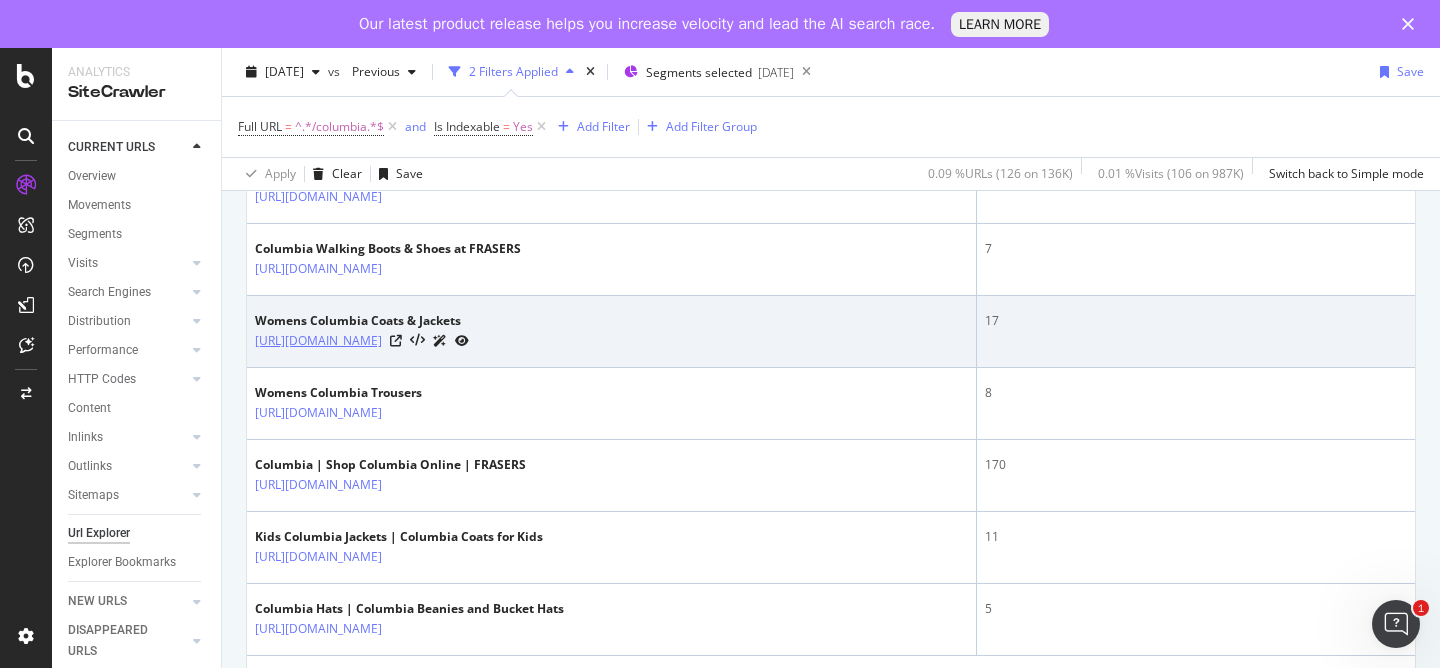 drag, startPoint x: 645, startPoint y: 342, endPoint x: 439, endPoint y: 344, distance: 206.0097 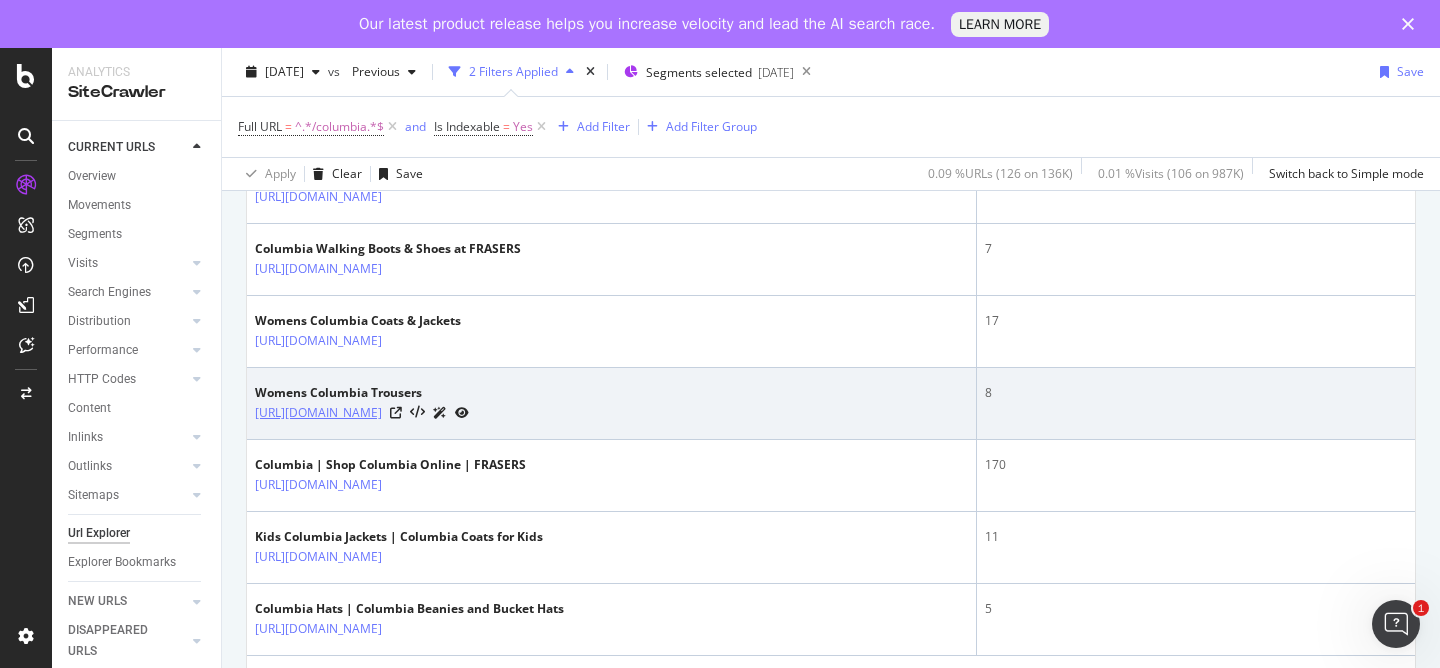 drag, startPoint x: 592, startPoint y: 415, endPoint x: 437, endPoint y: 422, distance: 155.15799 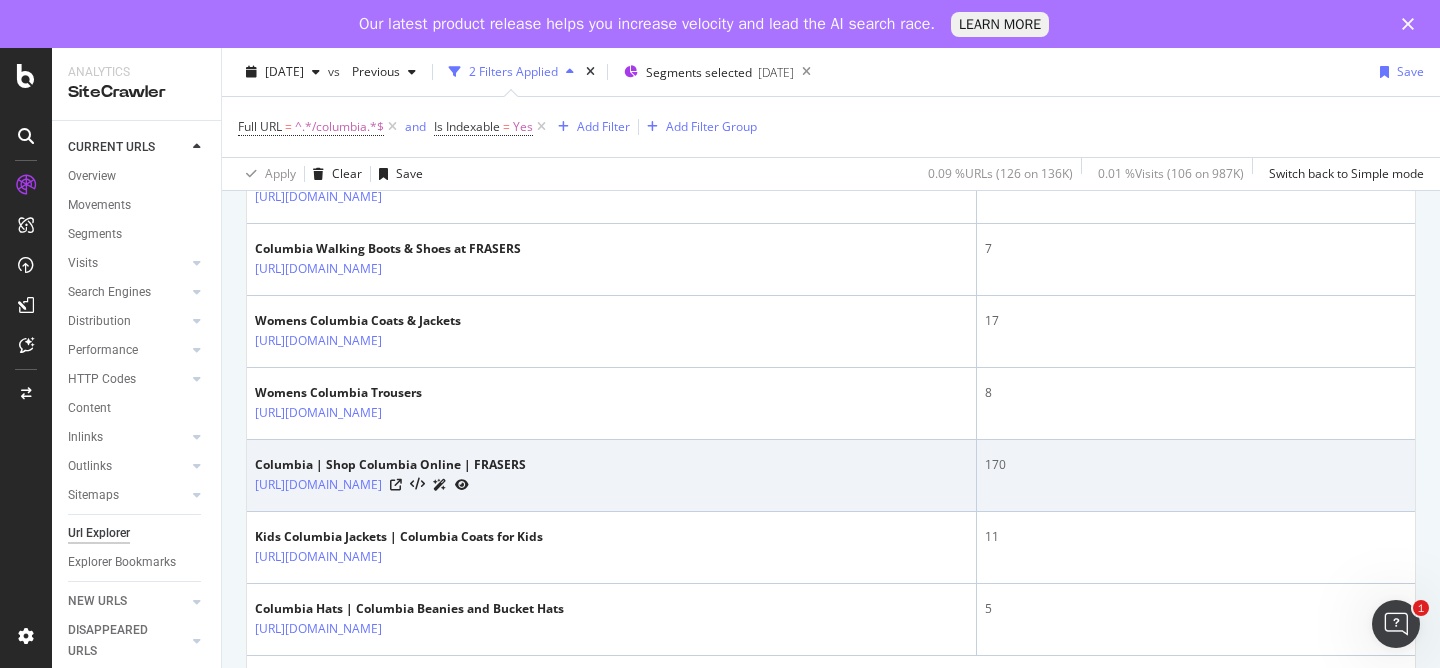 scroll, scrollTop: 969, scrollLeft: 0, axis: vertical 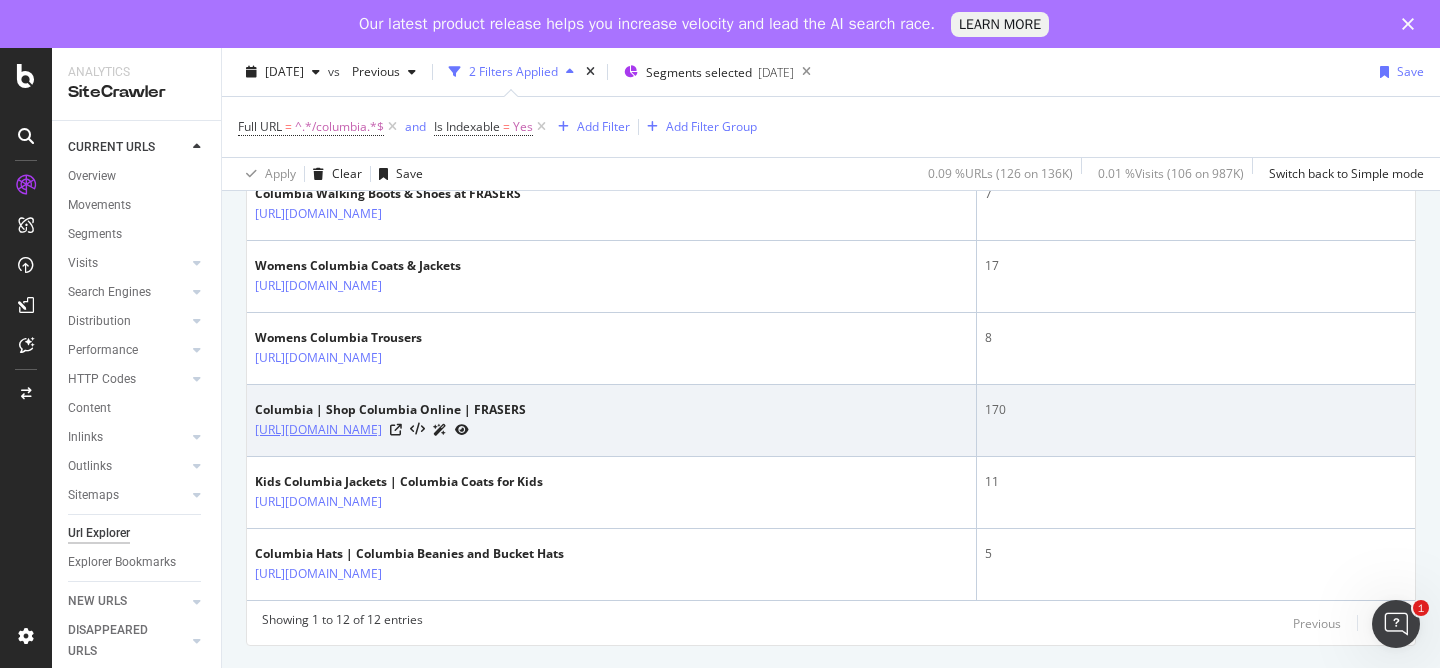 drag, startPoint x: 535, startPoint y: 429, endPoint x: 440, endPoint y: 436, distance: 95.257545 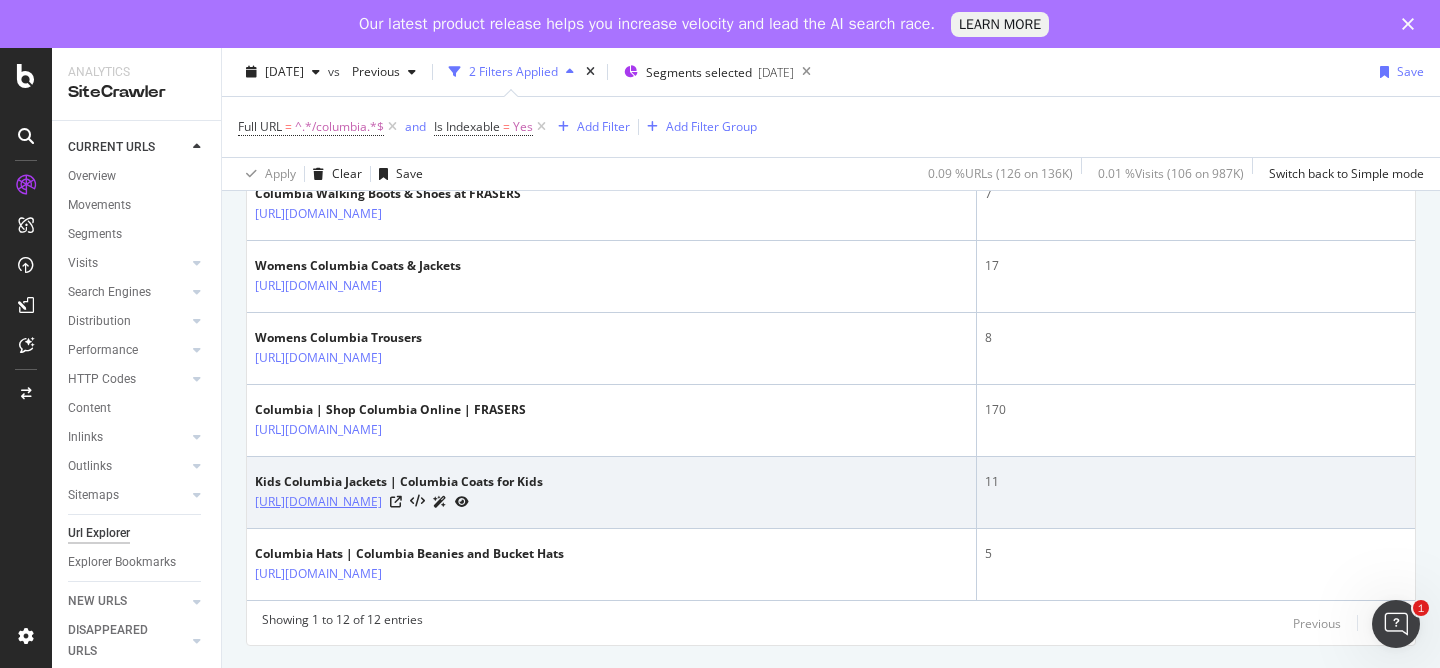 drag, startPoint x: 732, startPoint y: 502, endPoint x: 435, endPoint y: 508, distance: 297.0606 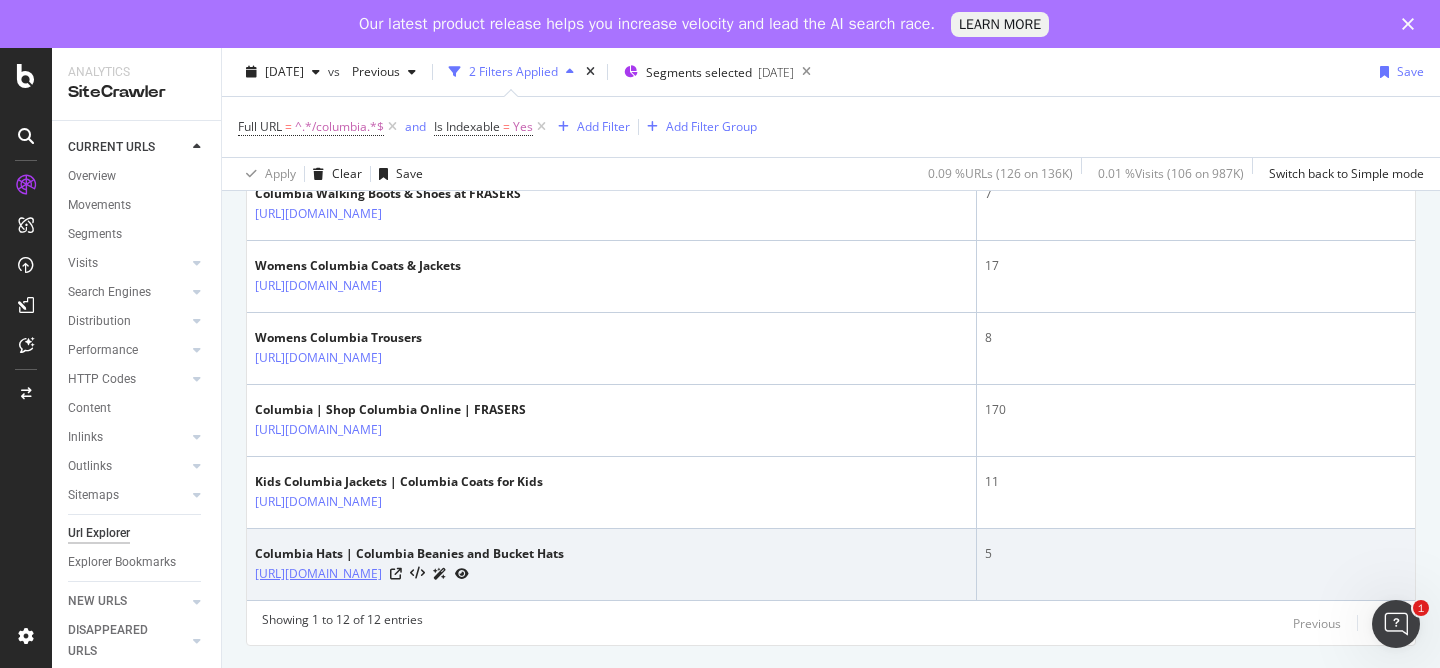 drag, startPoint x: 714, startPoint y: 575, endPoint x: 439, endPoint y: 580, distance: 275.04544 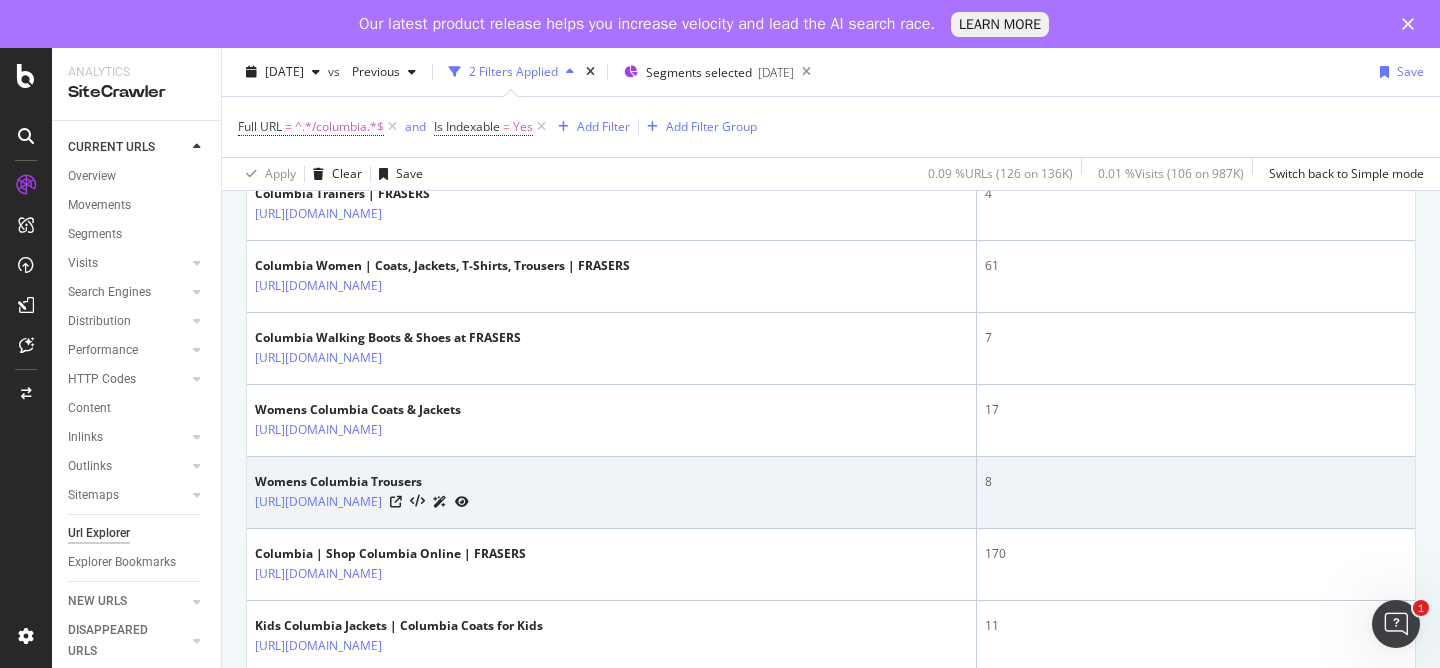 scroll, scrollTop: 823, scrollLeft: 0, axis: vertical 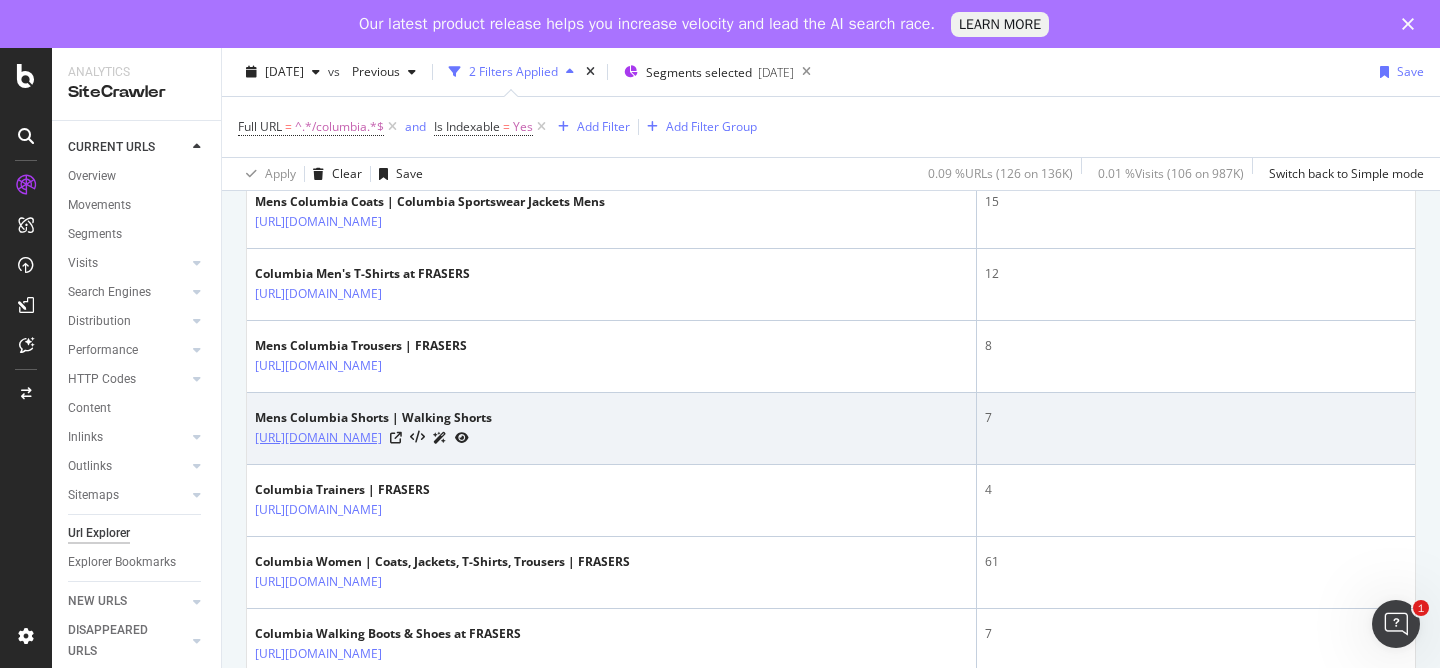 copy on "/men/shorts/columbia" 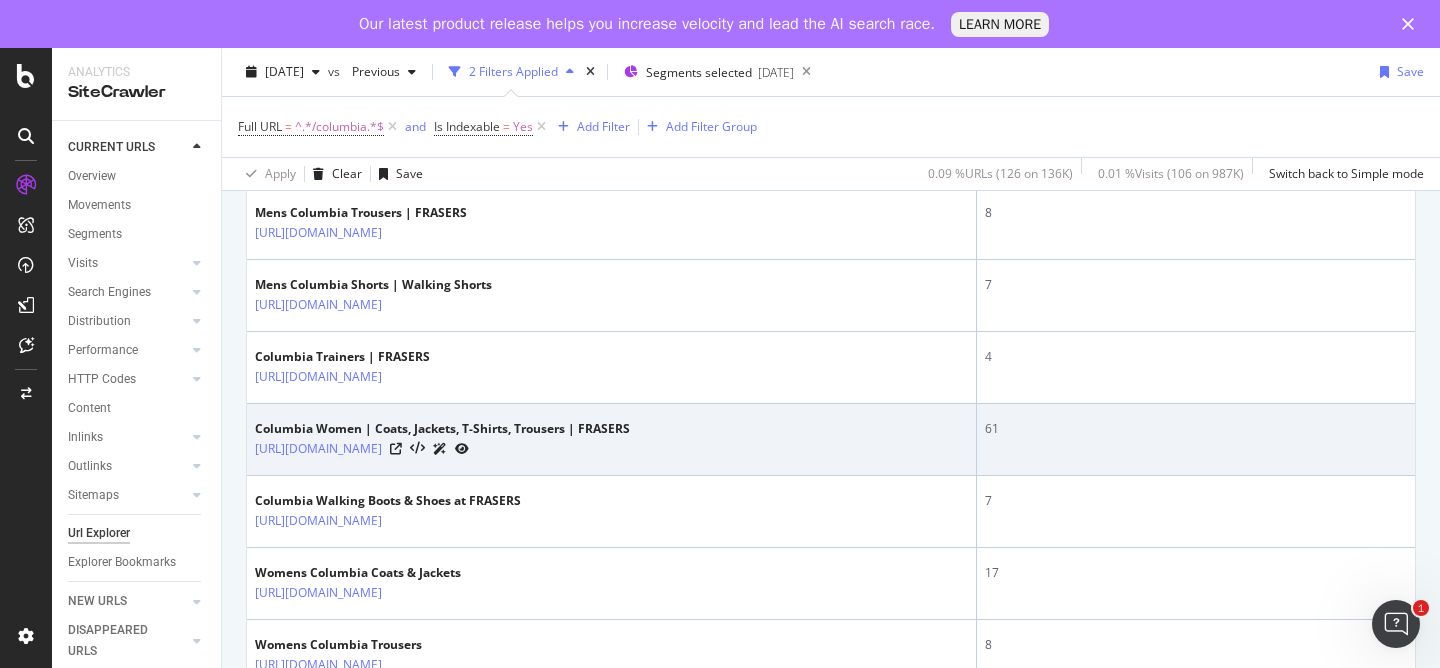 scroll, scrollTop: 665, scrollLeft: 0, axis: vertical 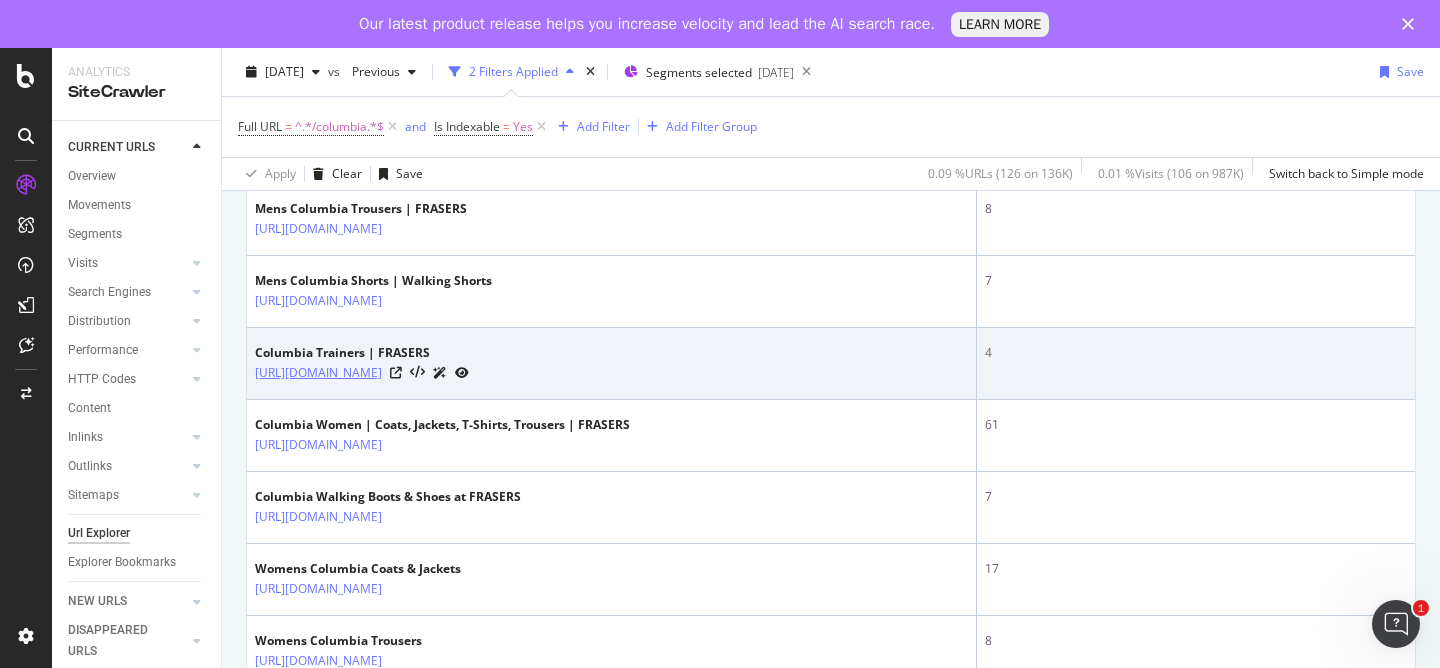 copy on "/shoes-and-boots/trainers/columbia" 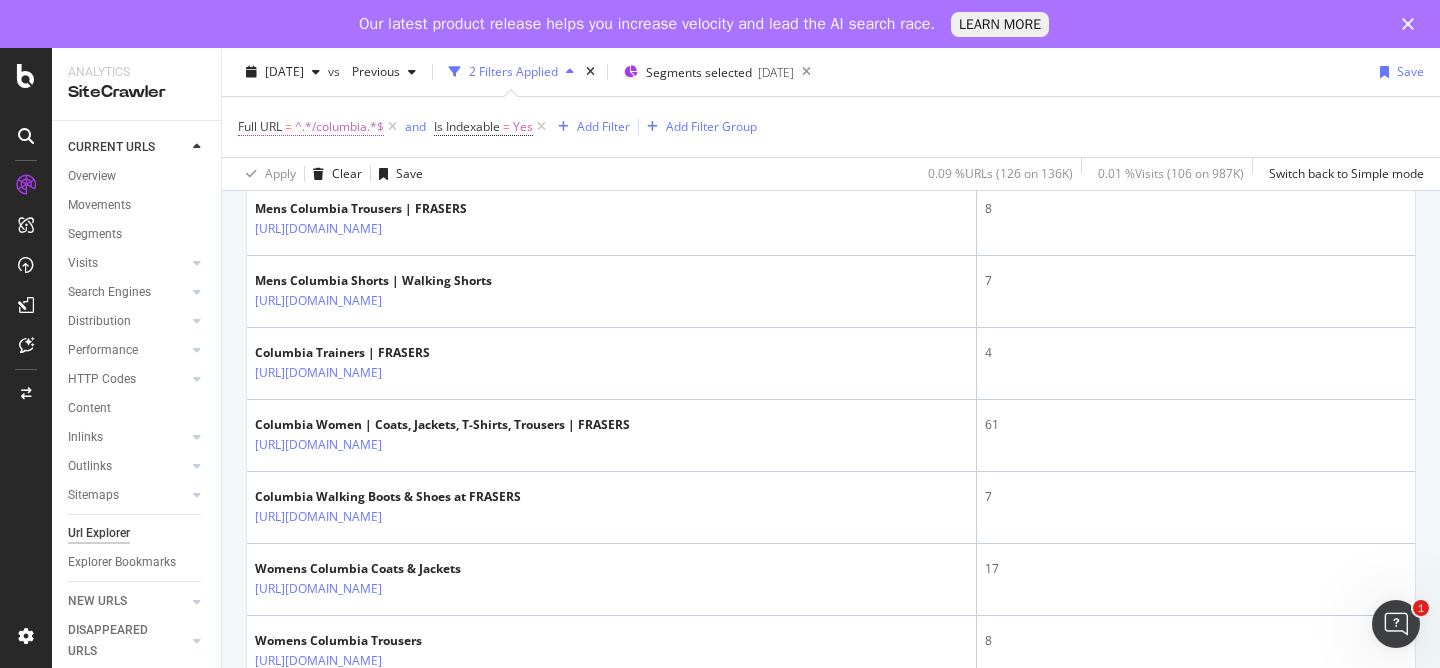 click on "^.*/columbia.*$" at bounding box center [339, 127] 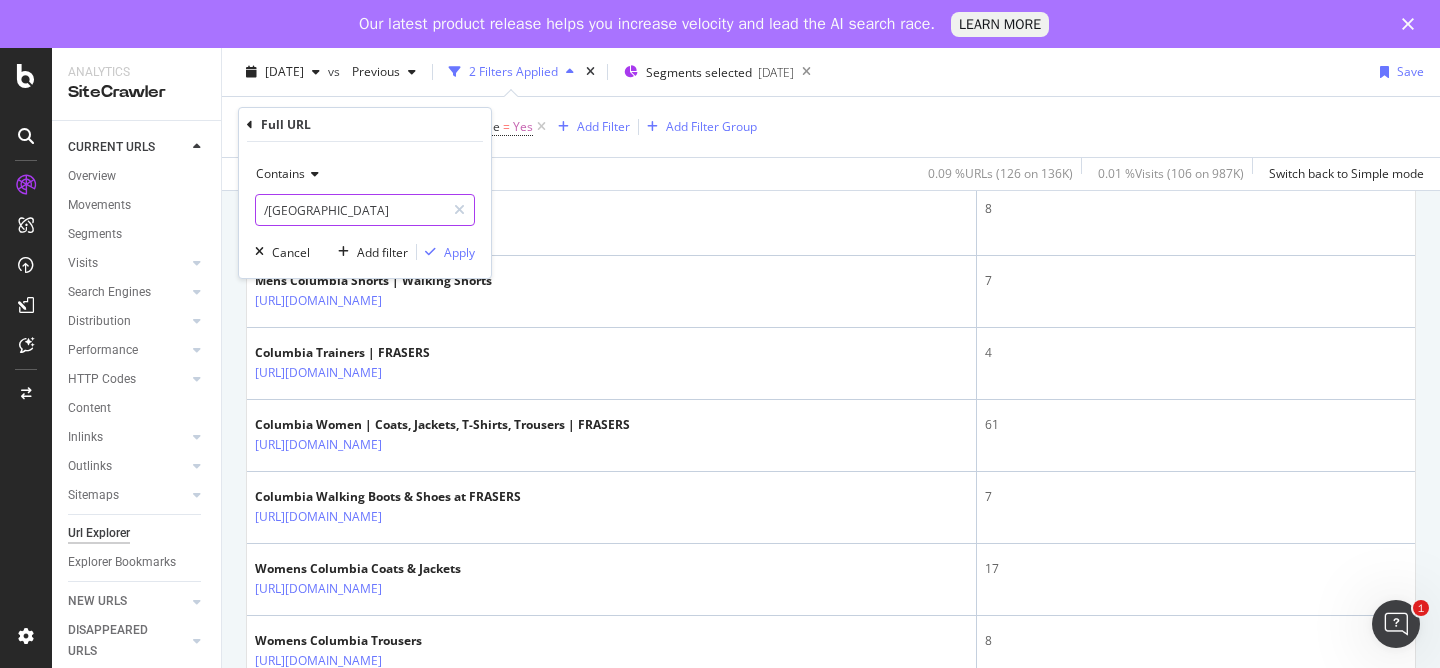 click on "/[GEOGRAPHIC_DATA]" at bounding box center (350, 210) 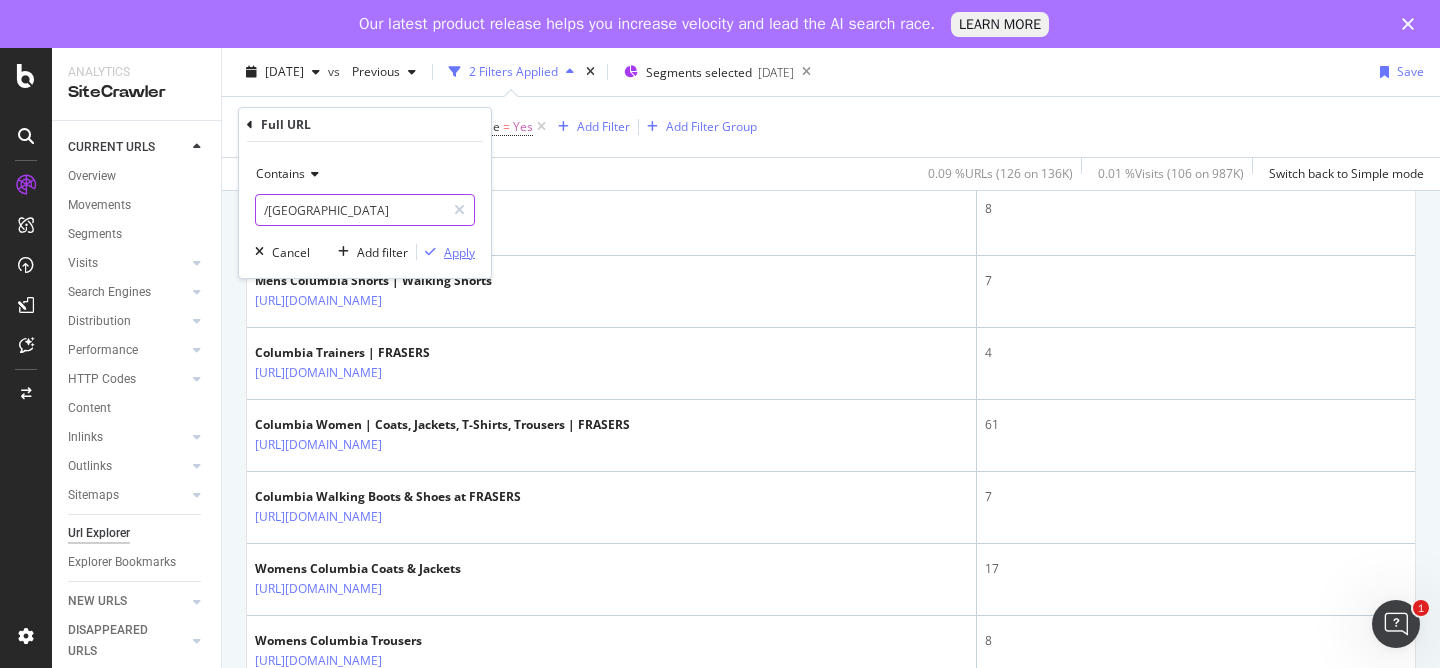 paste on "weekend-offender" 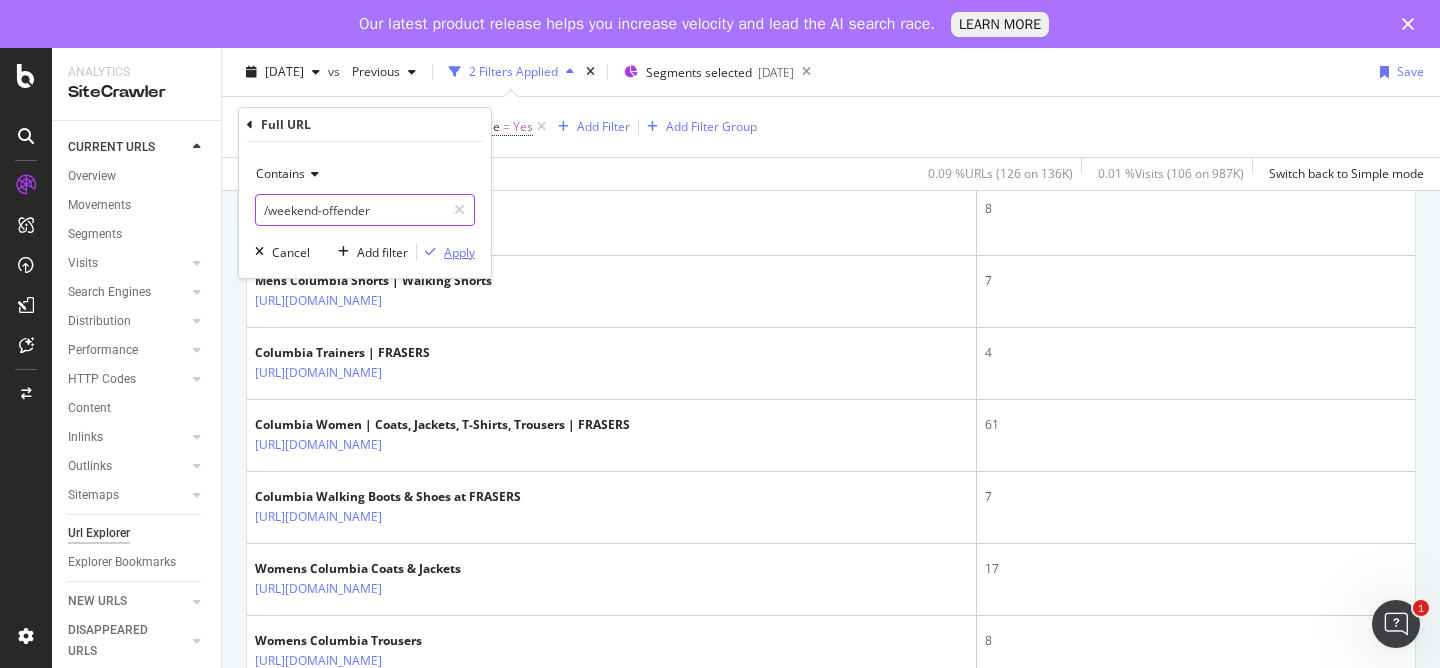 type on "/weekend-offender" 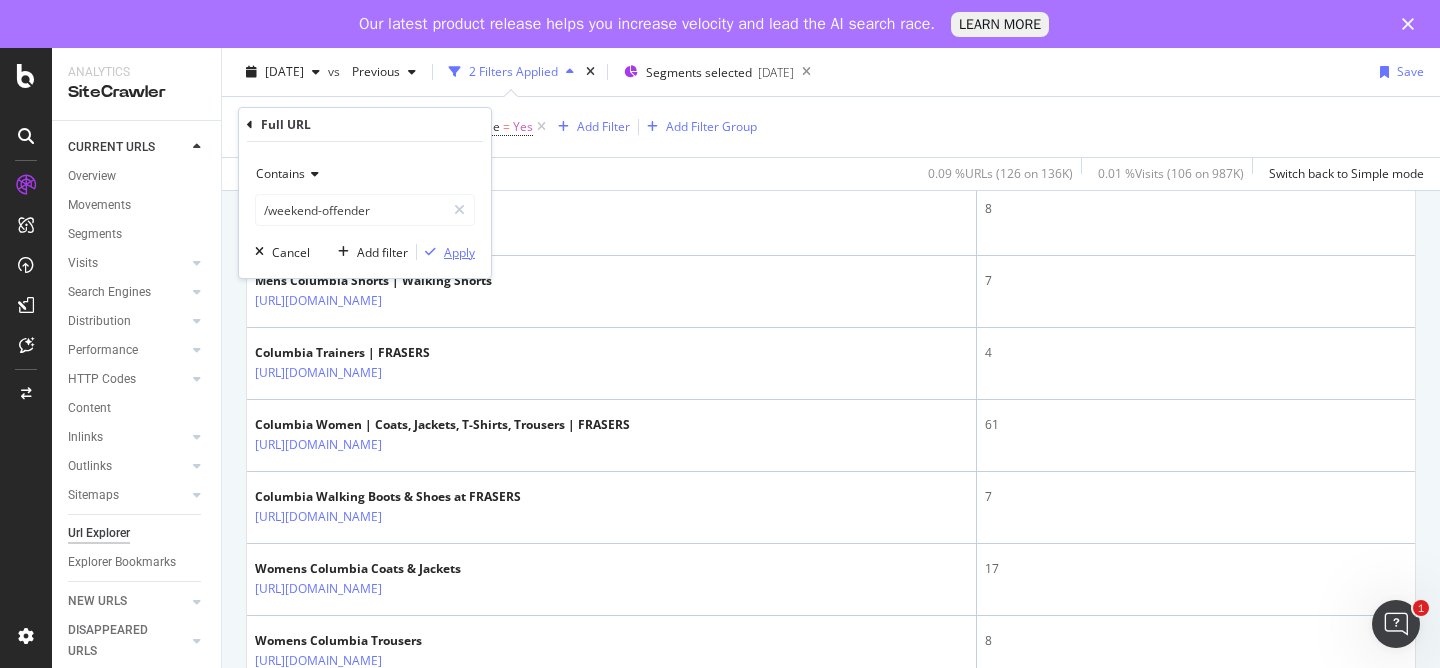 drag, startPoint x: 459, startPoint y: 245, endPoint x: 393, endPoint y: 6, distance: 247.94556 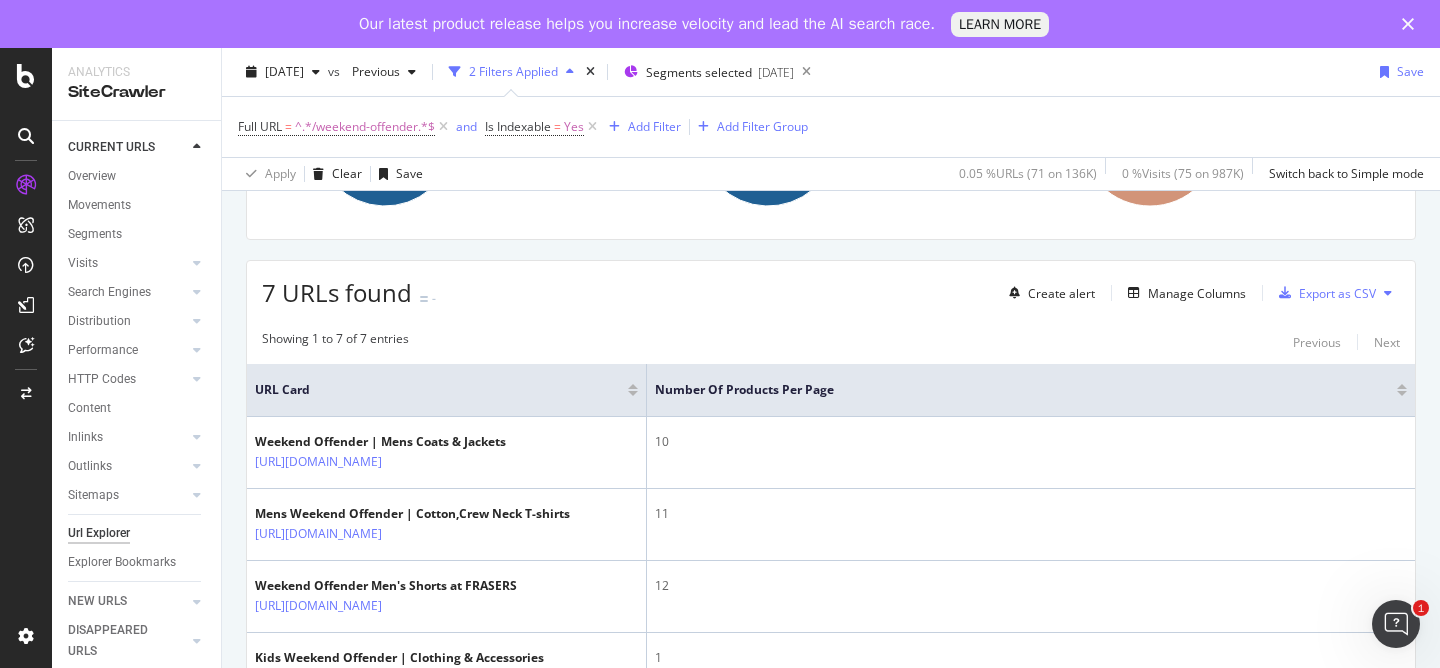 scroll, scrollTop: 416, scrollLeft: 0, axis: vertical 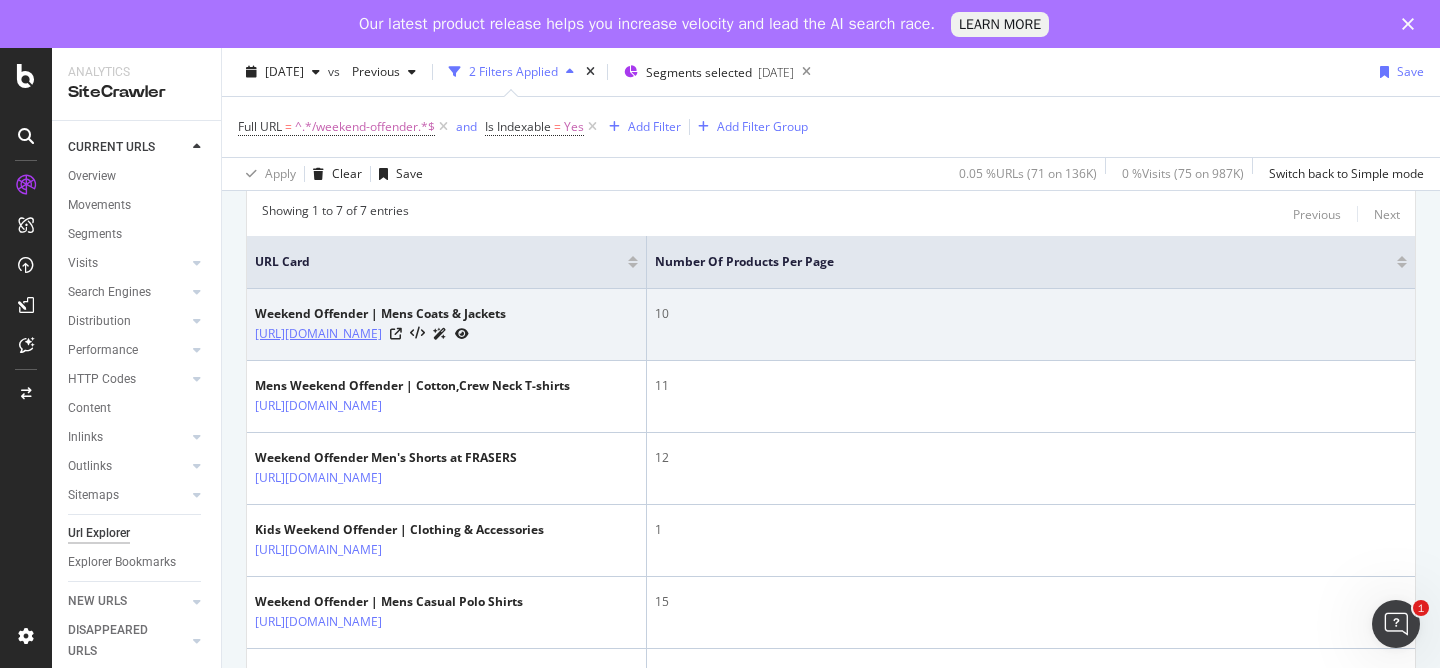 drag, startPoint x: 404, startPoint y: 353, endPoint x: 496, endPoint y: 356, distance: 92.0489 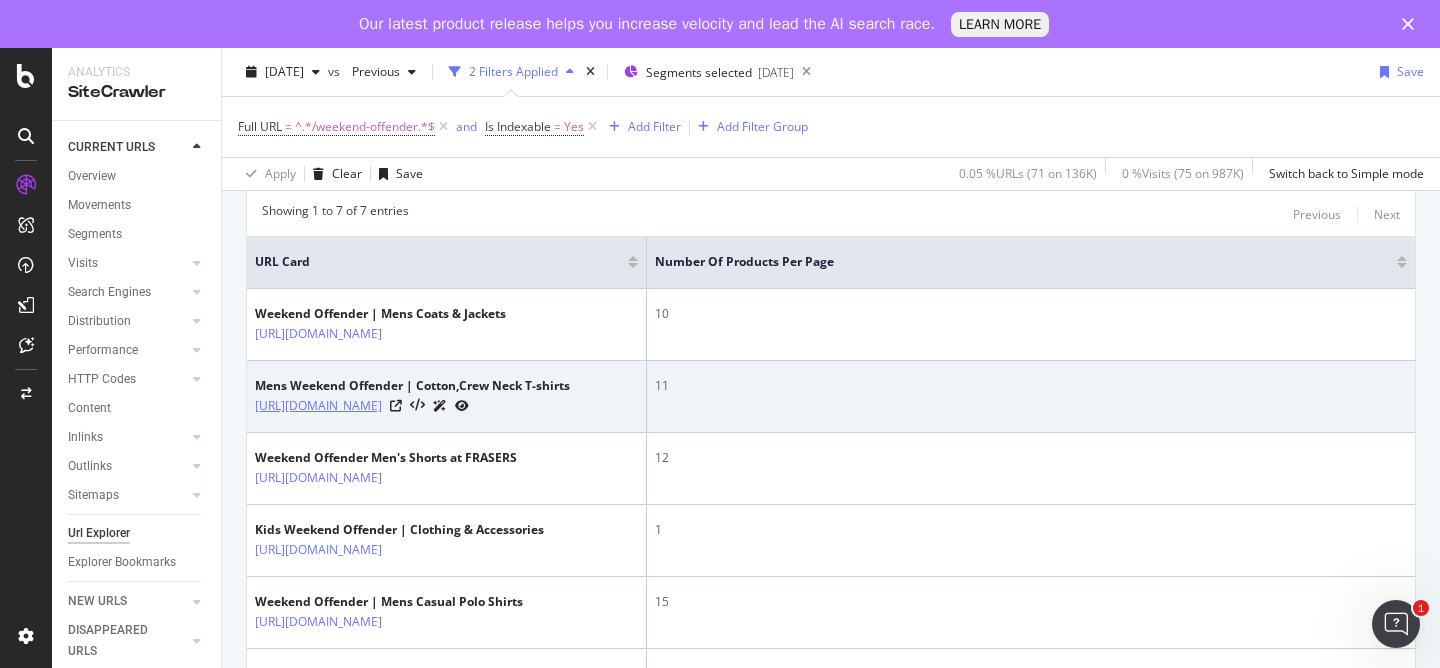 drag, startPoint x: 558, startPoint y: 447, endPoint x: 439, endPoint y: 427, distance: 120.66897 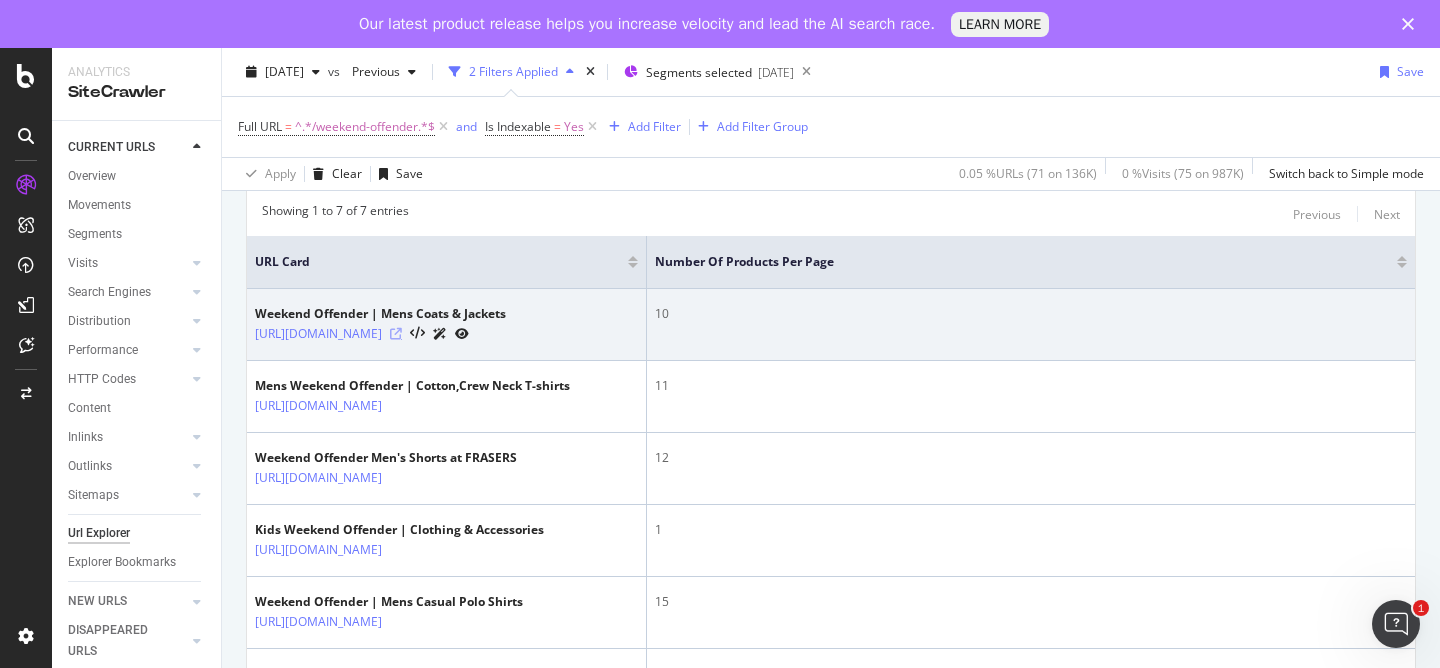 click at bounding box center (396, 334) 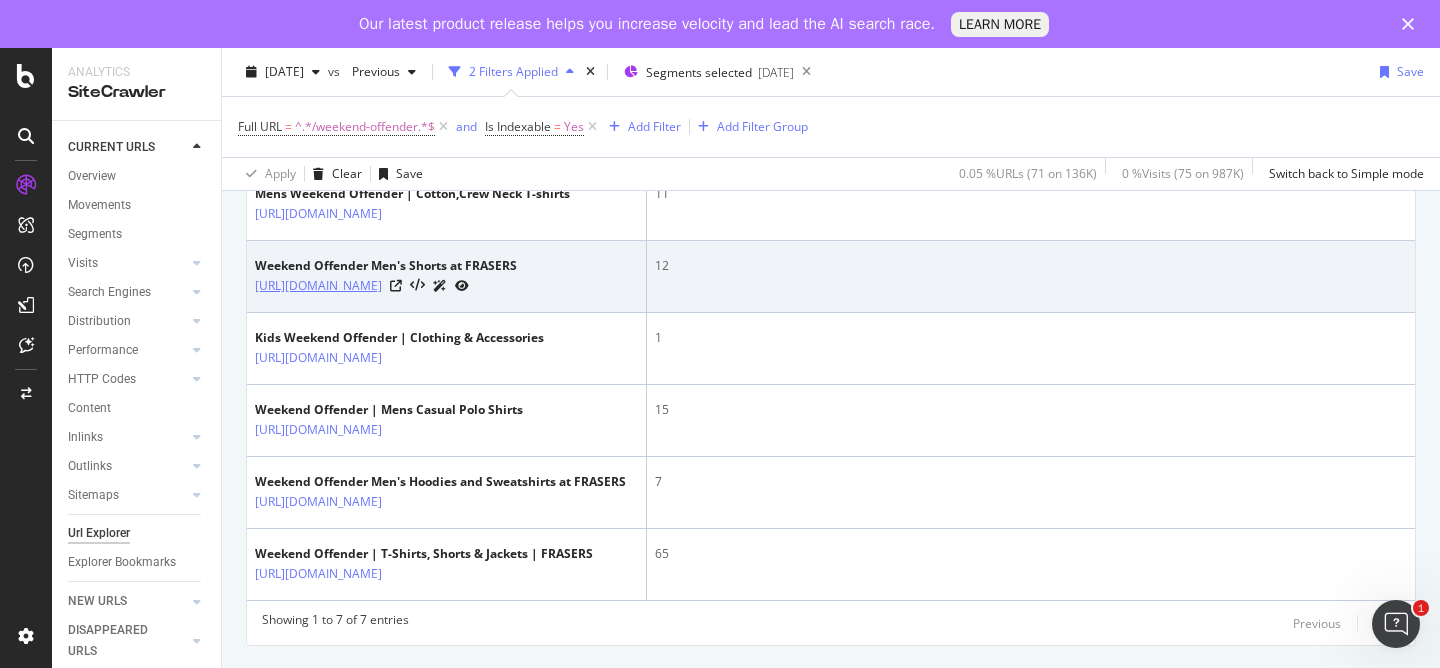 scroll, scrollTop: 684, scrollLeft: 0, axis: vertical 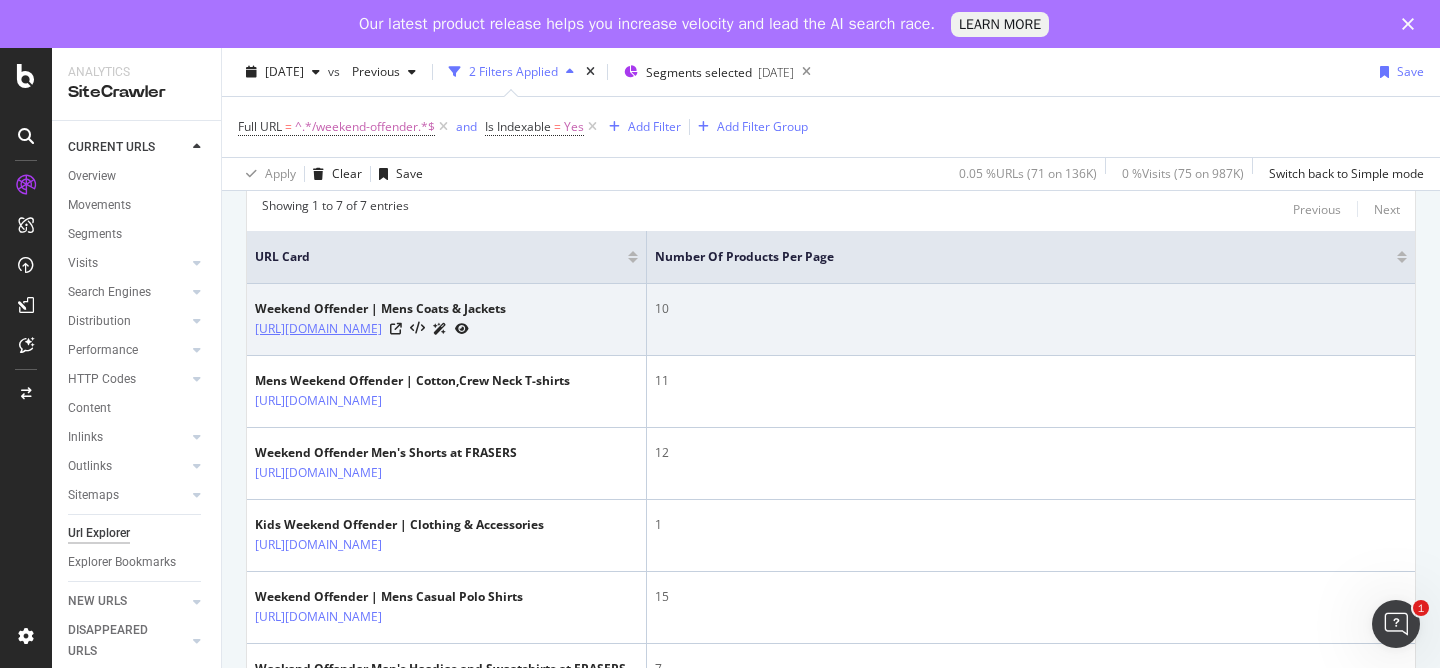 drag, startPoint x: 546, startPoint y: 359, endPoint x: 438, endPoint y: 329, distance: 112.08925 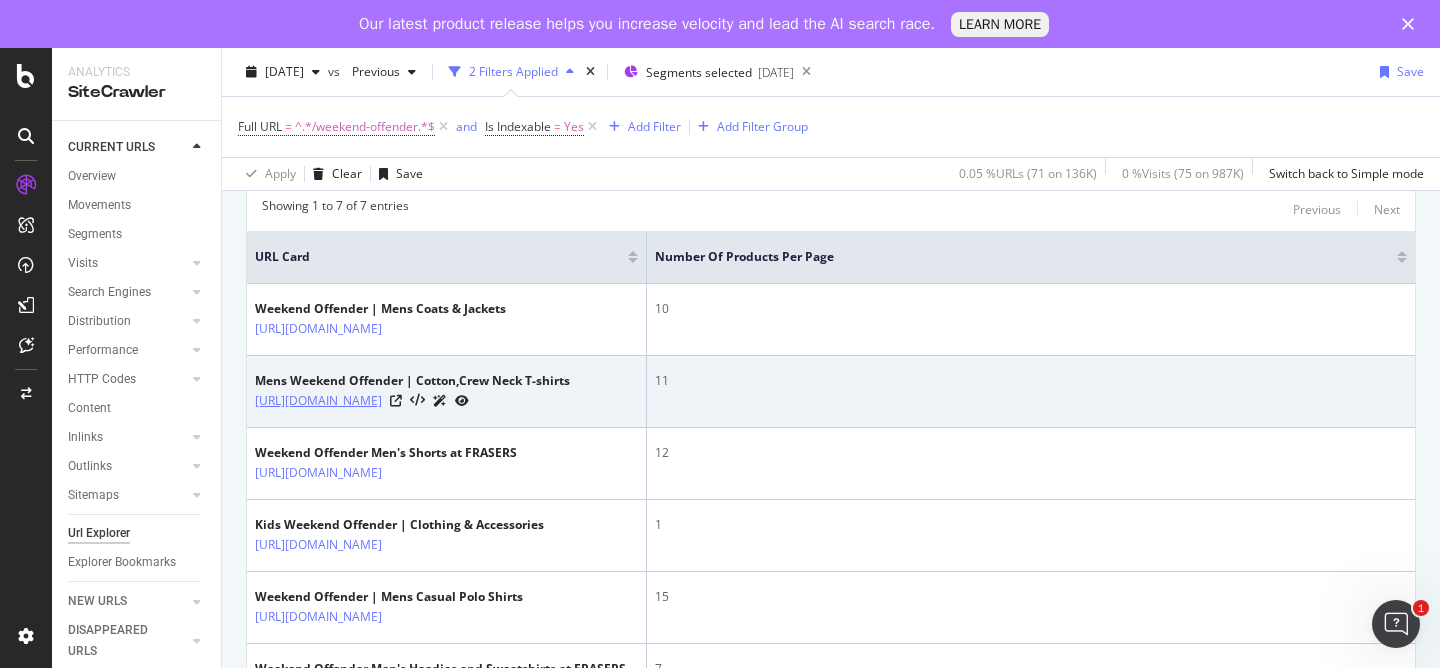drag, startPoint x: 450, startPoint y: 442, endPoint x: 534, endPoint y: 444, distance: 84.0238 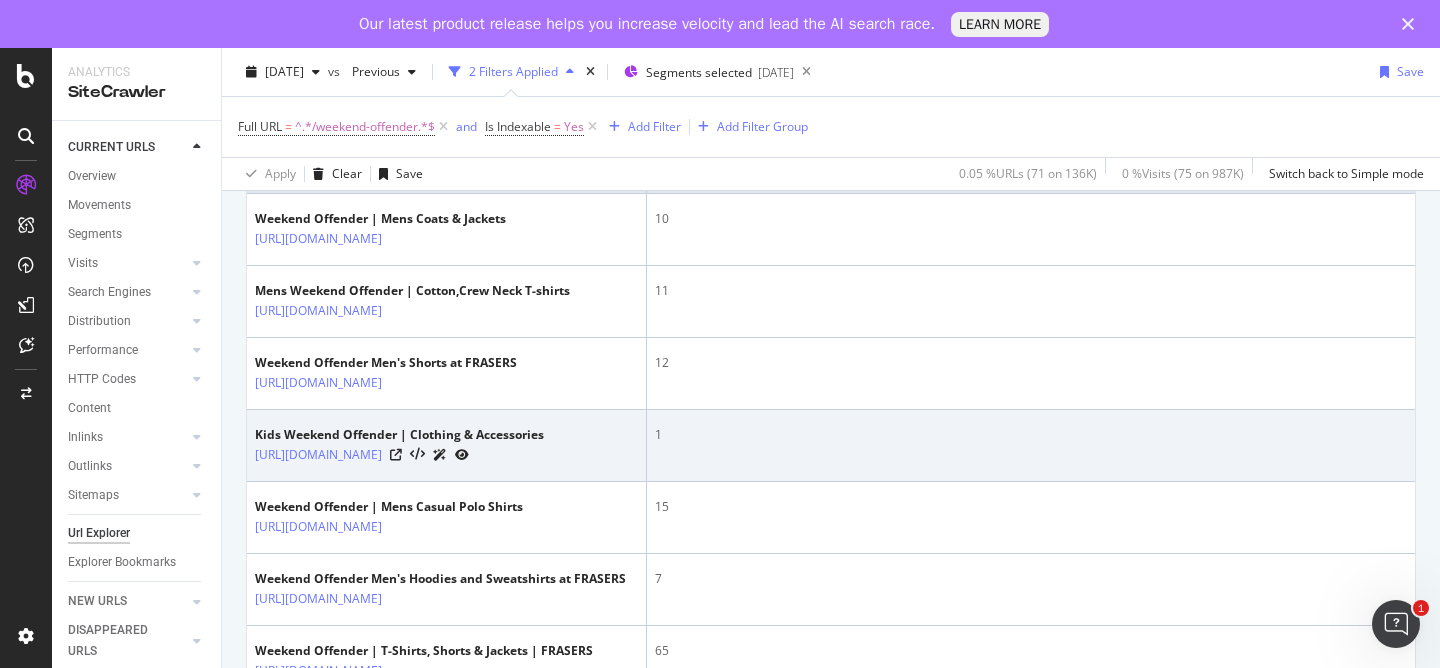 scroll, scrollTop: 534, scrollLeft: 0, axis: vertical 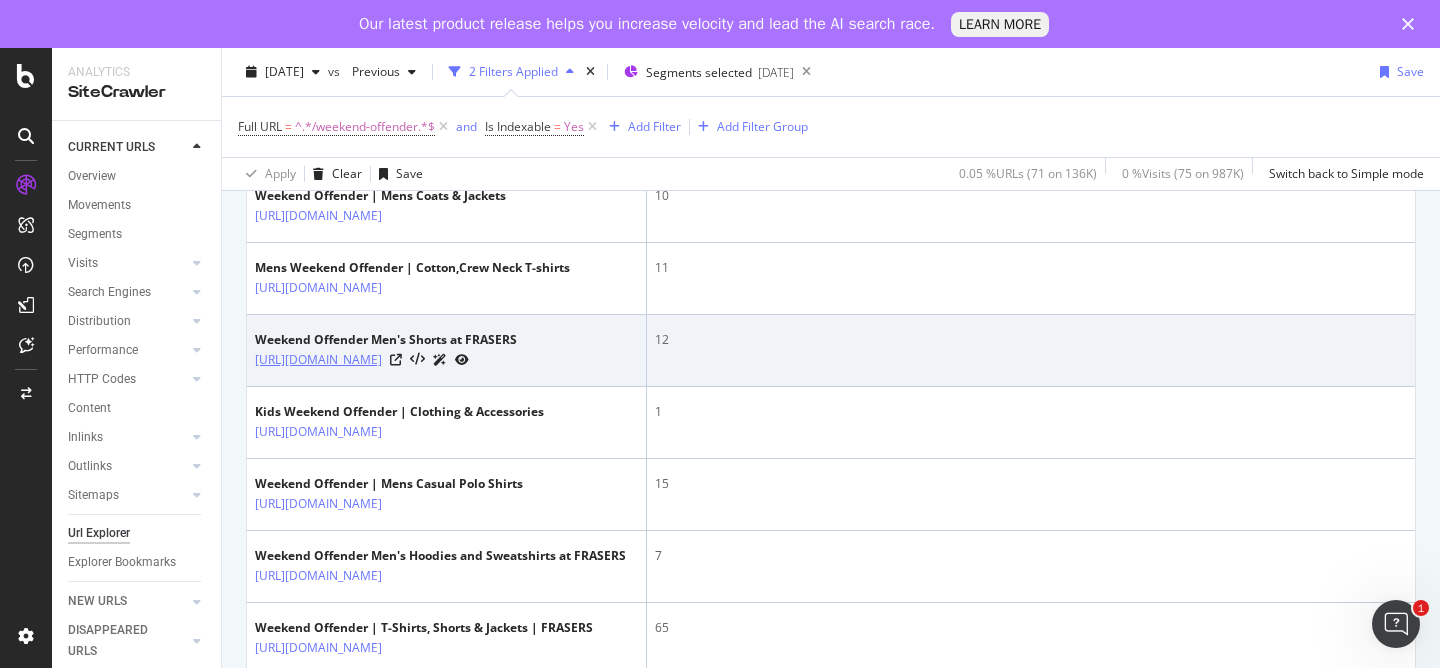 drag, startPoint x: 406, startPoint y: 431, endPoint x: 438, endPoint y: 395, distance: 48.166378 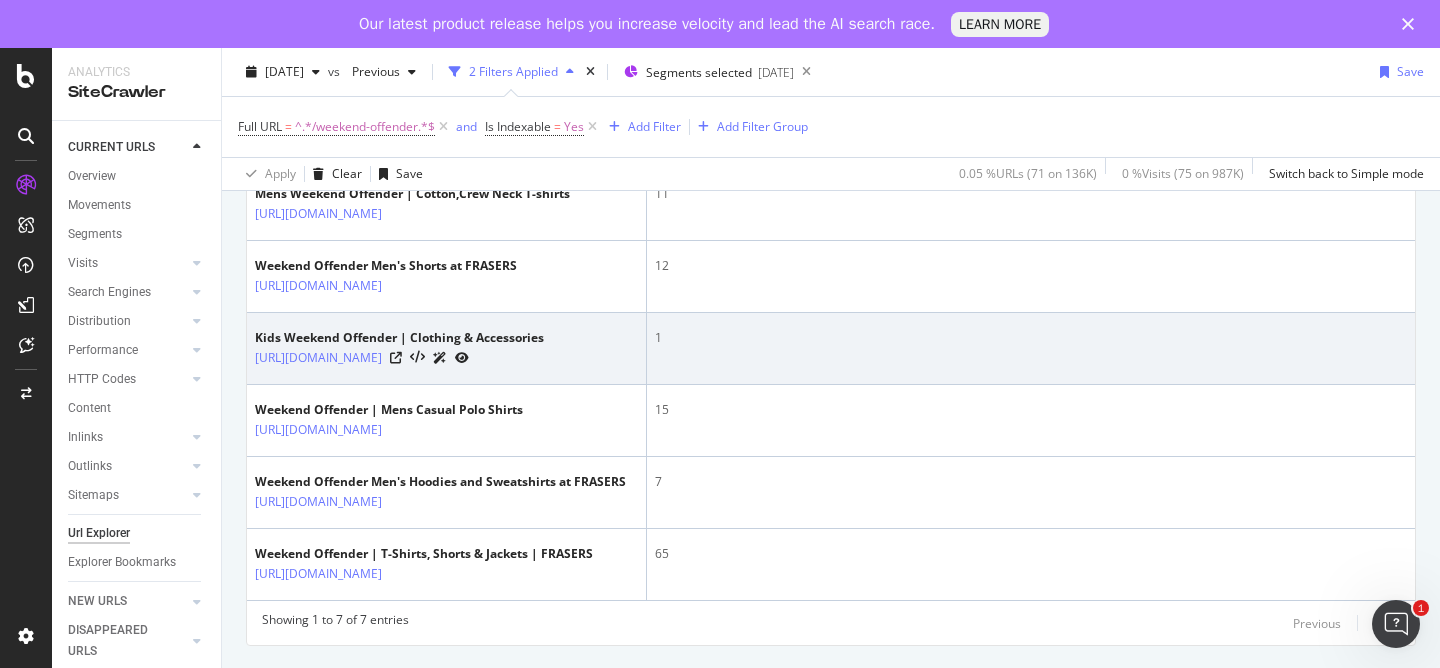 scroll, scrollTop: 742, scrollLeft: 0, axis: vertical 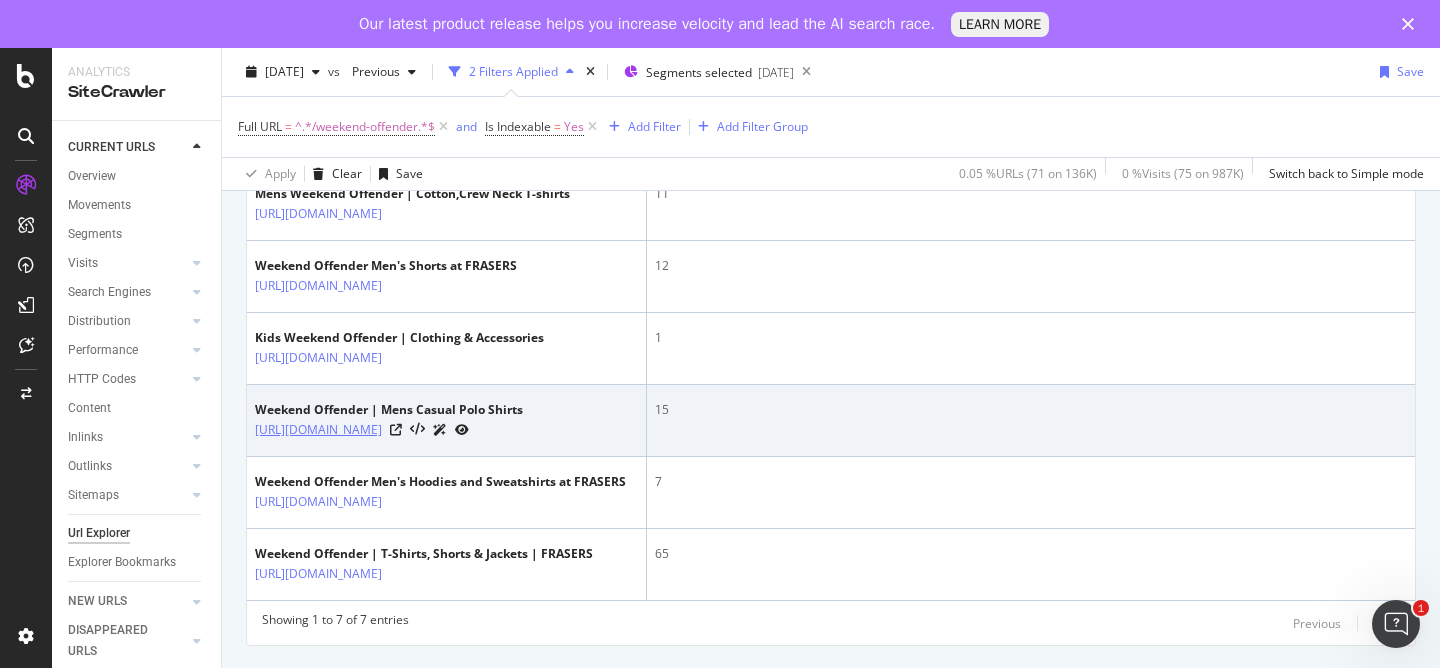 drag, startPoint x: 546, startPoint y: 403, endPoint x: 438, endPoint y: 369, distance: 113.22544 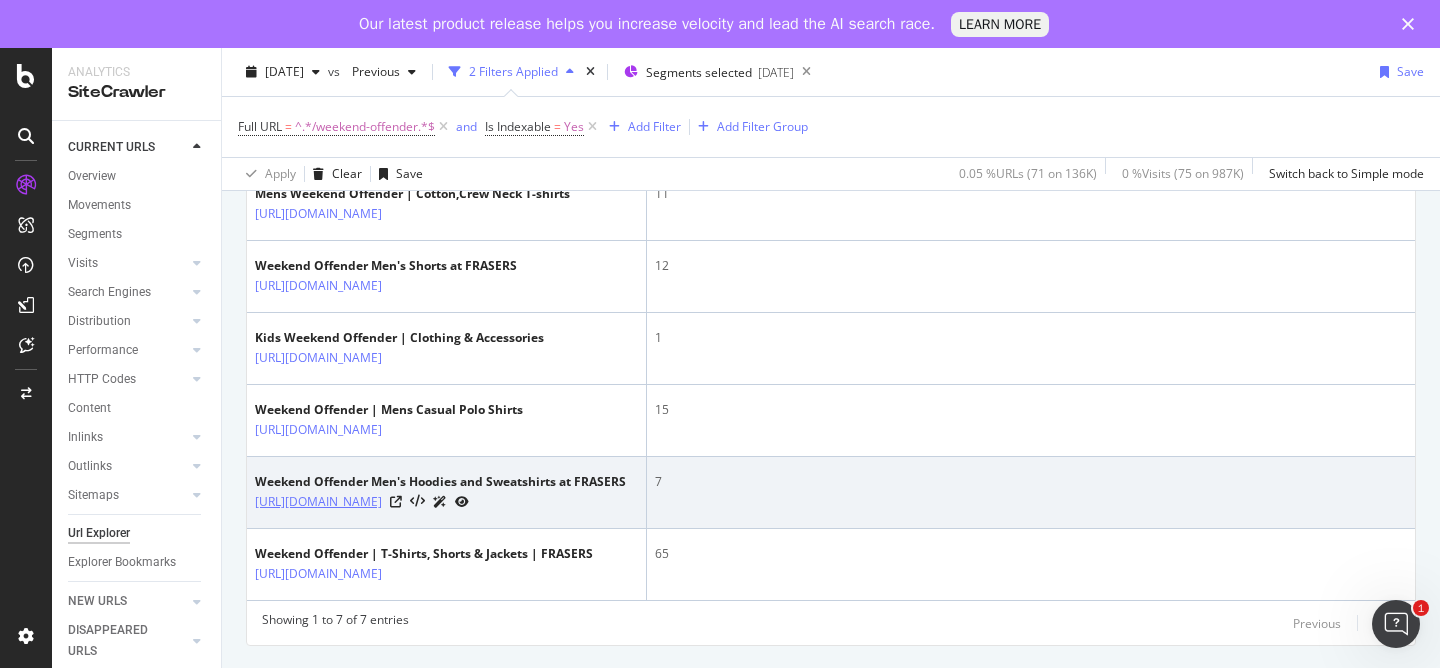drag, startPoint x: 498, startPoint y: 497, endPoint x: 437, endPoint y: 461, distance: 70.83079 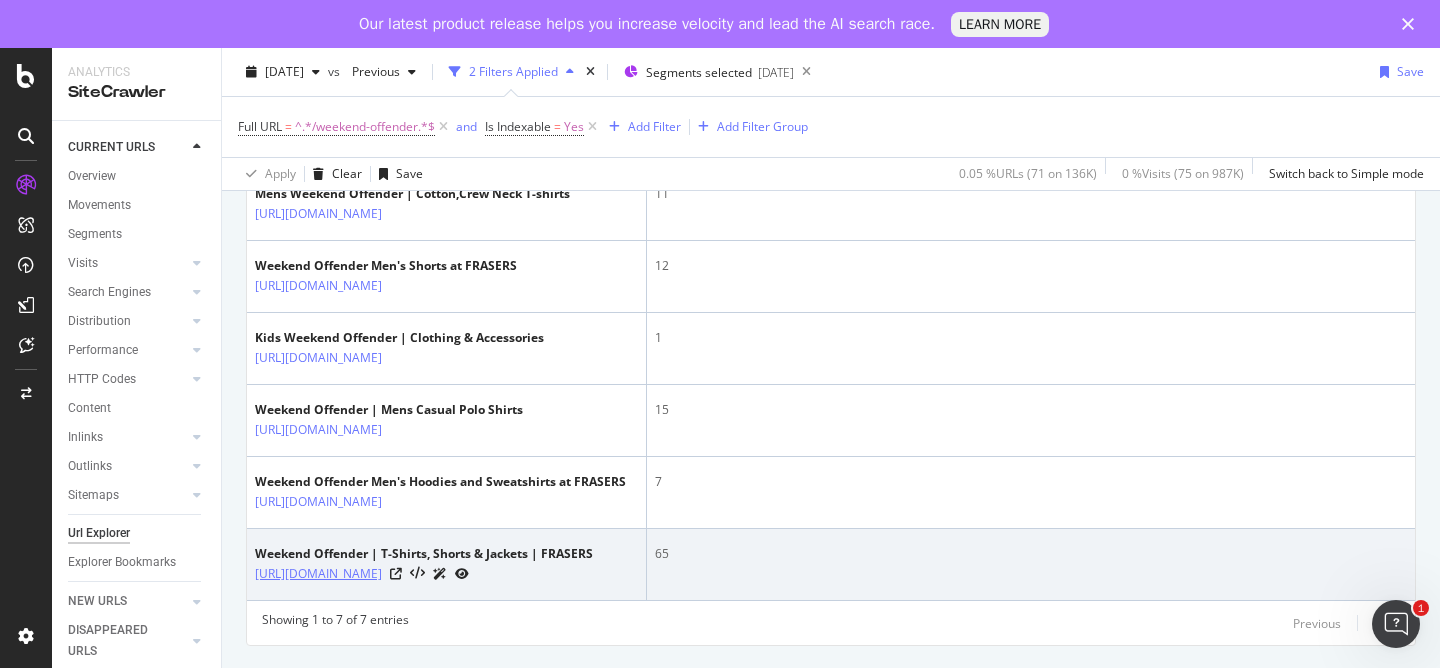 drag, startPoint x: 517, startPoint y: 584, endPoint x: 438, endPoint y: 557, distance: 83.48653 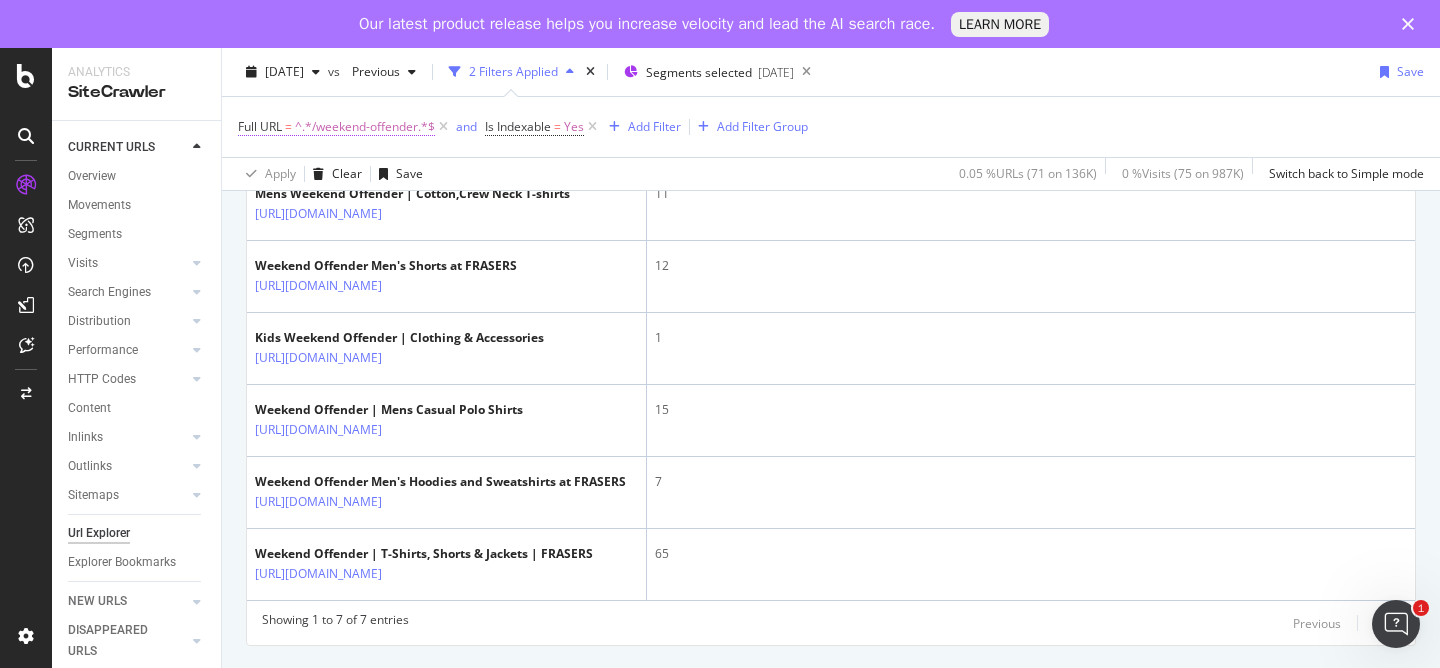 click on "^.*/weekend-offender.*$" at bounding box center (365, 127) 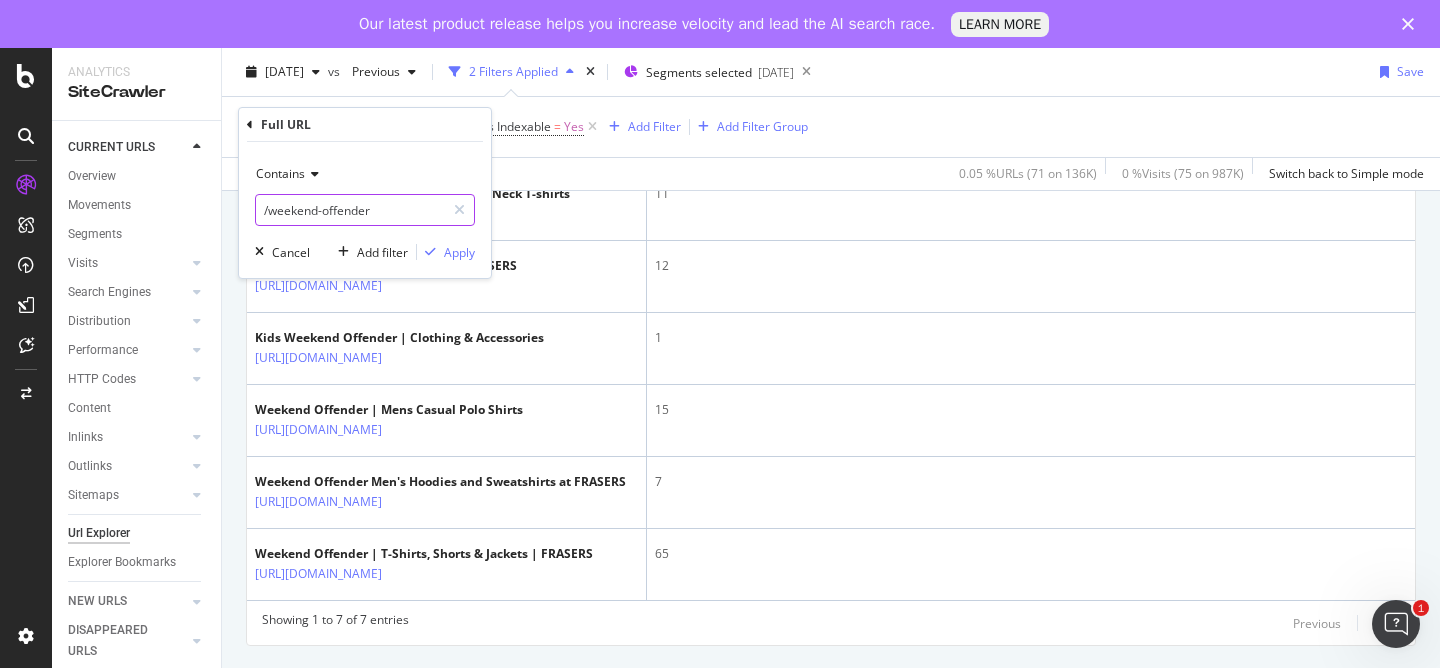 click on "/weekend-offender" at bounding box center [350, 210] 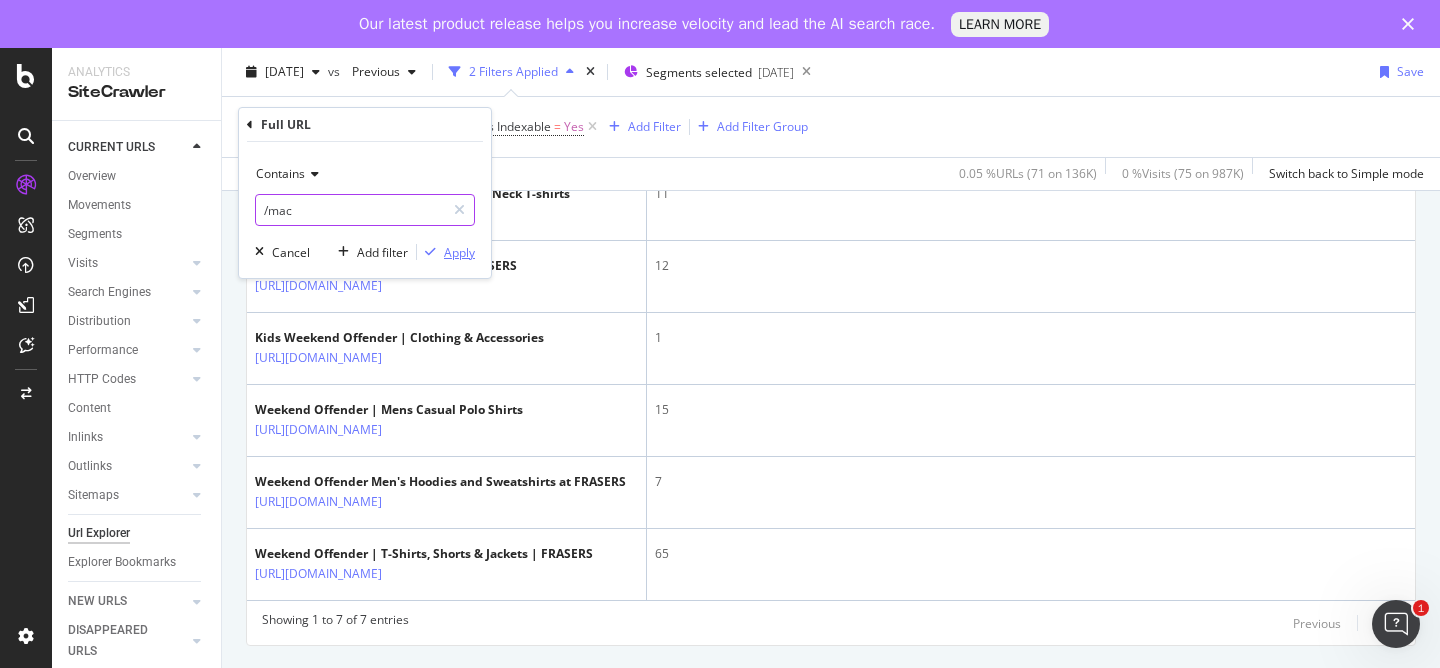 type on "/mac" 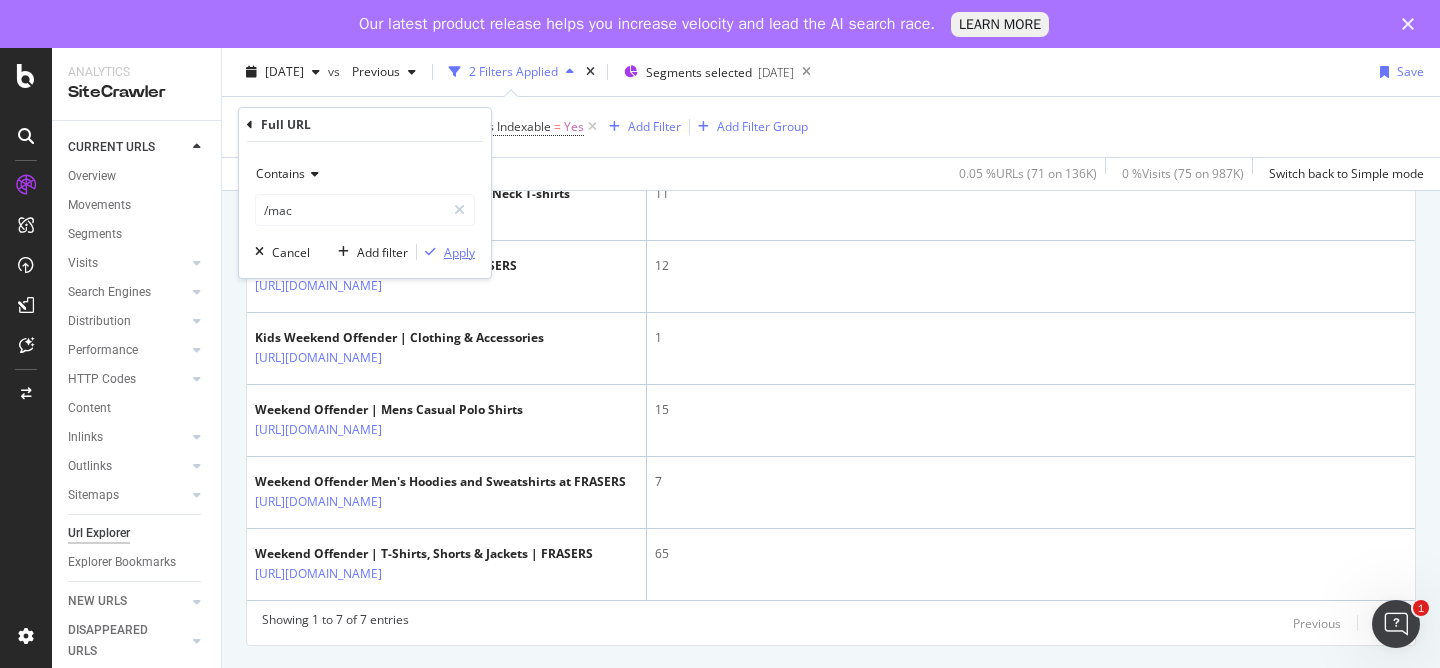 click on "Apply" at bounding box center [459, 252] 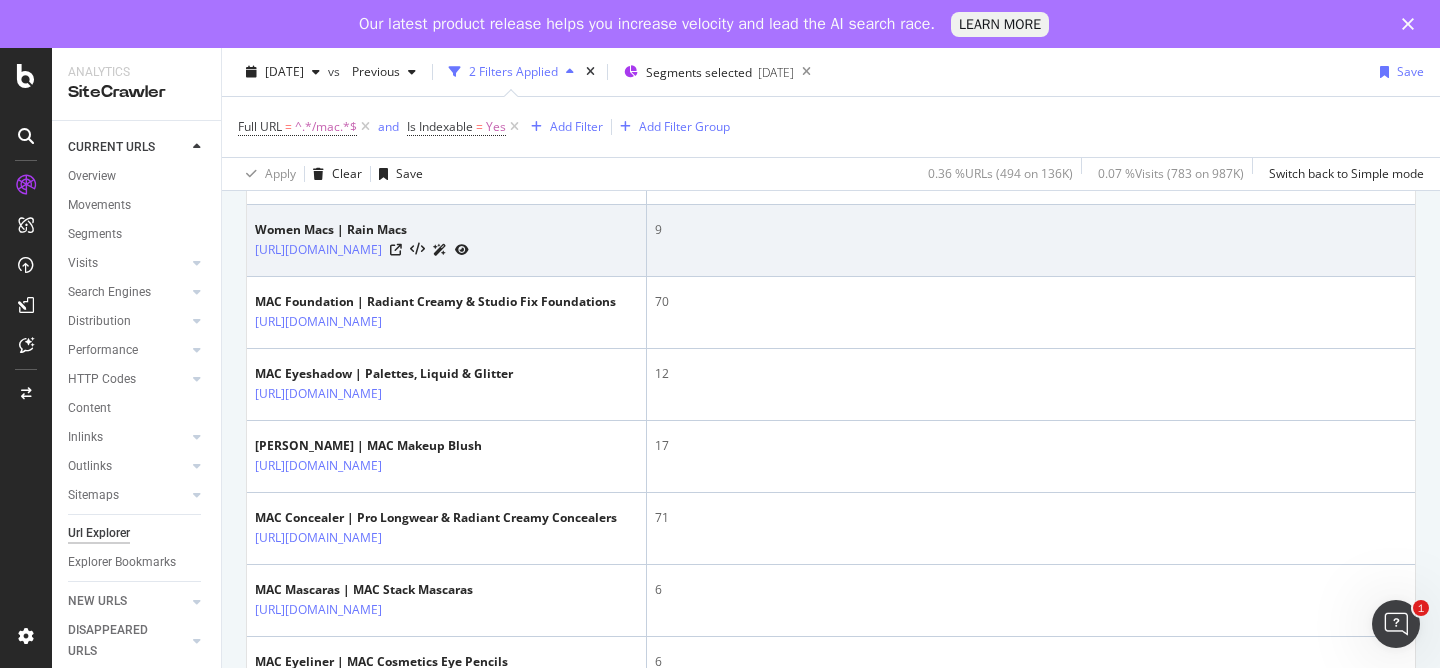 scroll, scrollTop: 862, scrollLeft: 0, axis: vertical 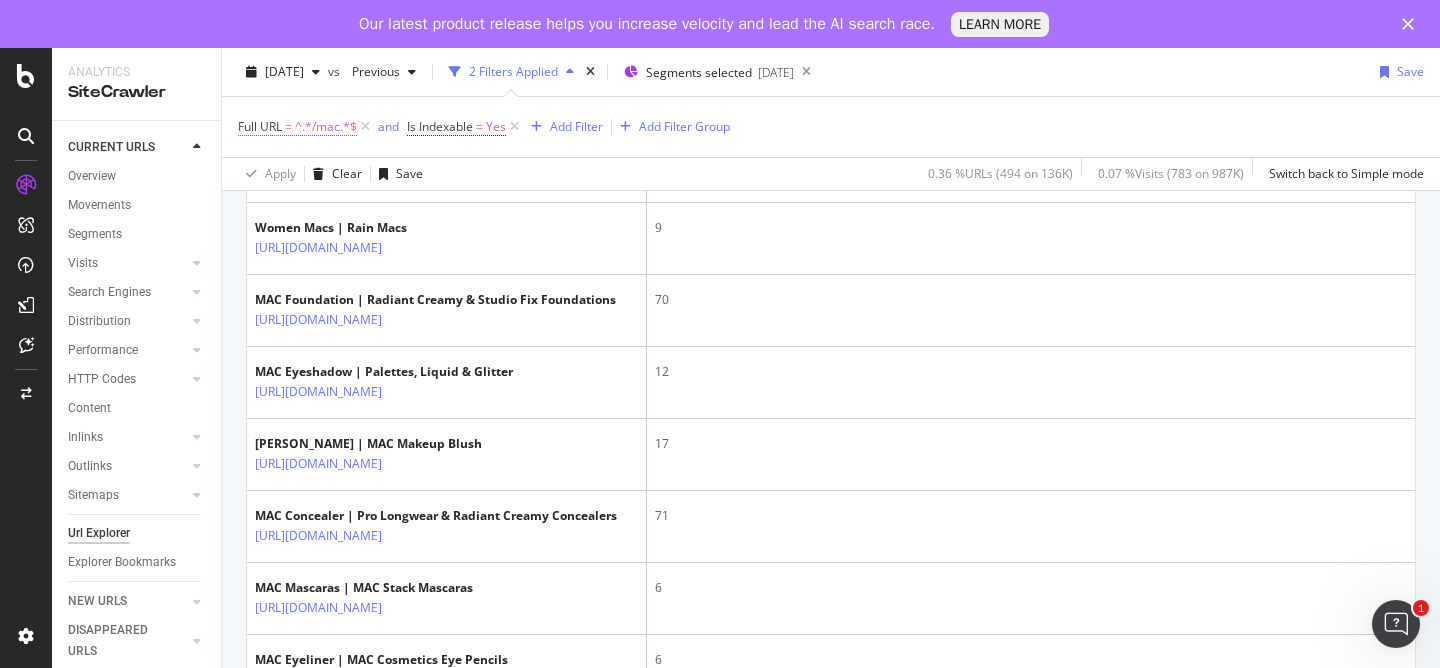 click on "^.*/mac.*$" at bounding box center (326, 127) 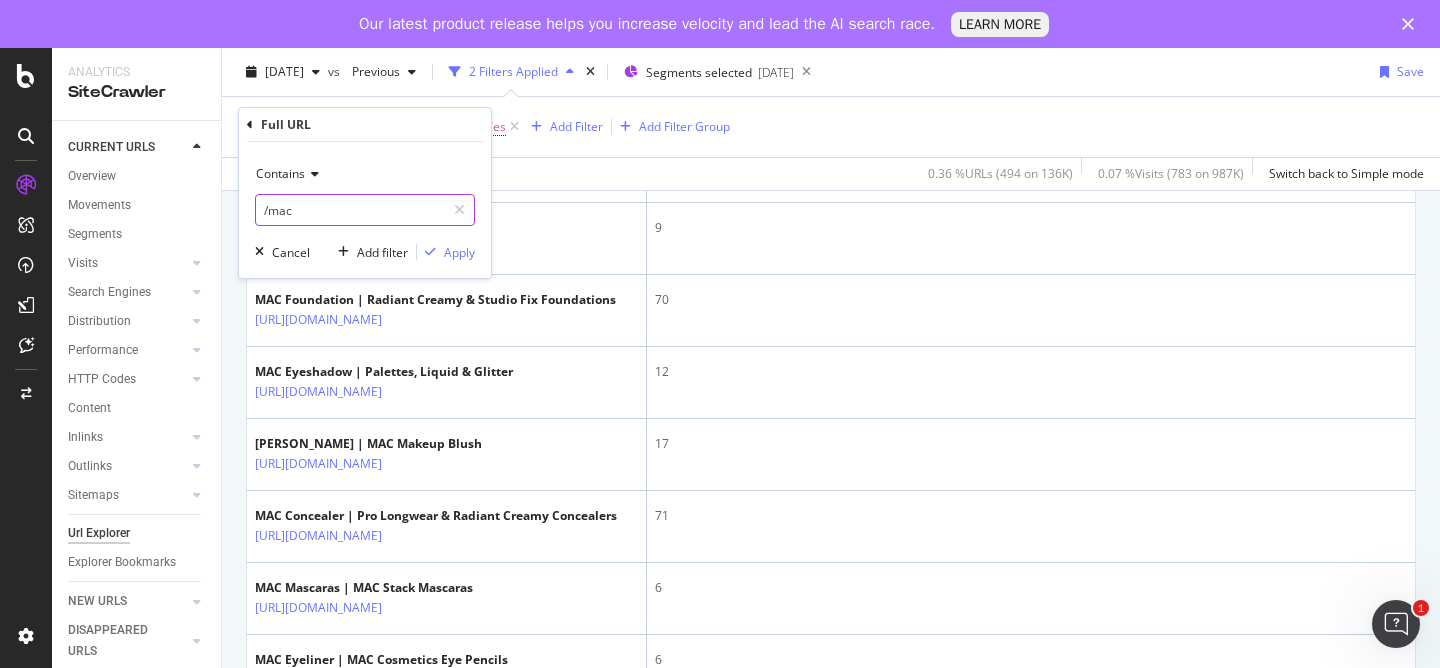 click on "/mac" at bounding box center [350, 210] 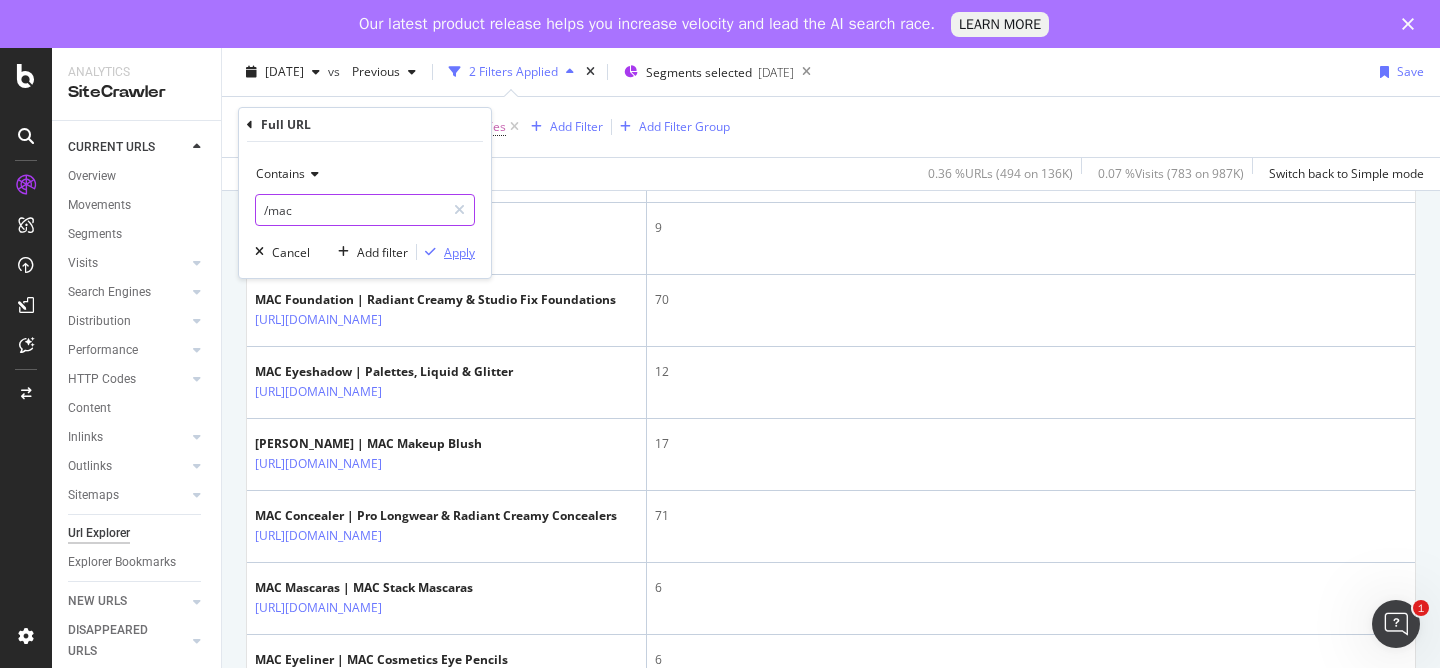 paste on "birkenstock" 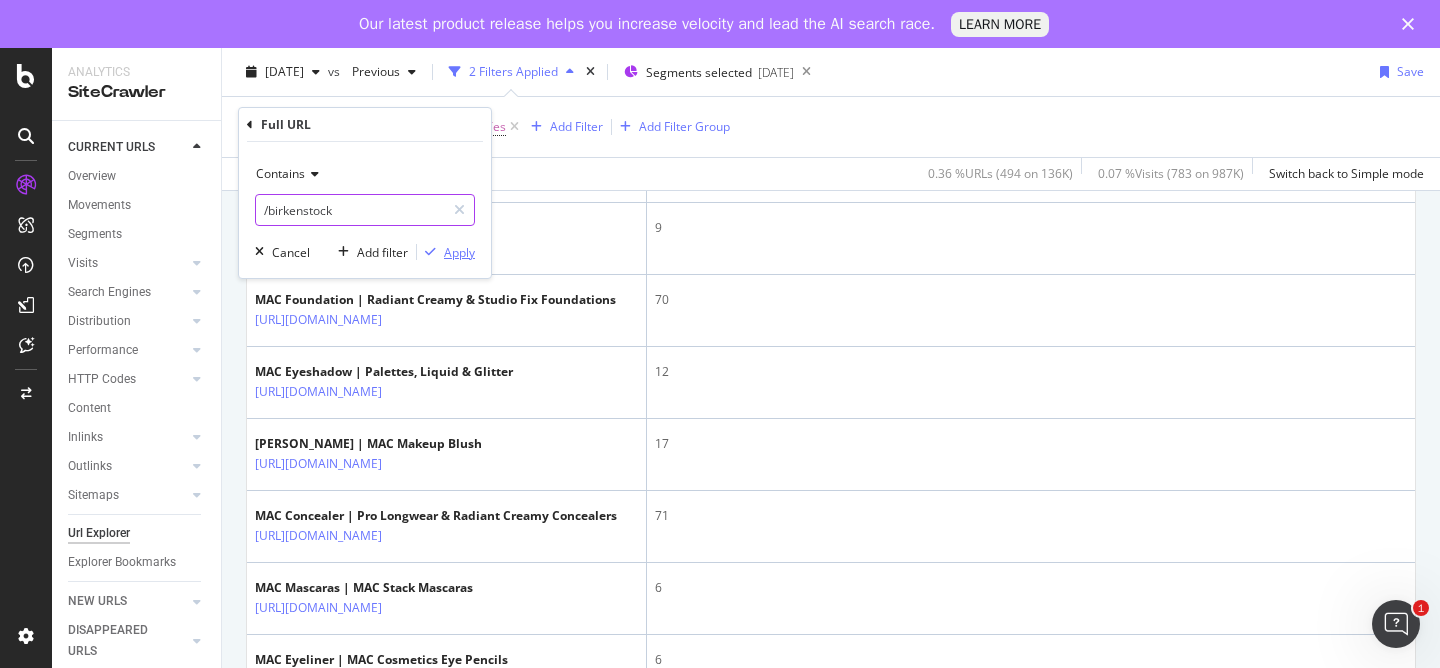 type on "/birkenstock" 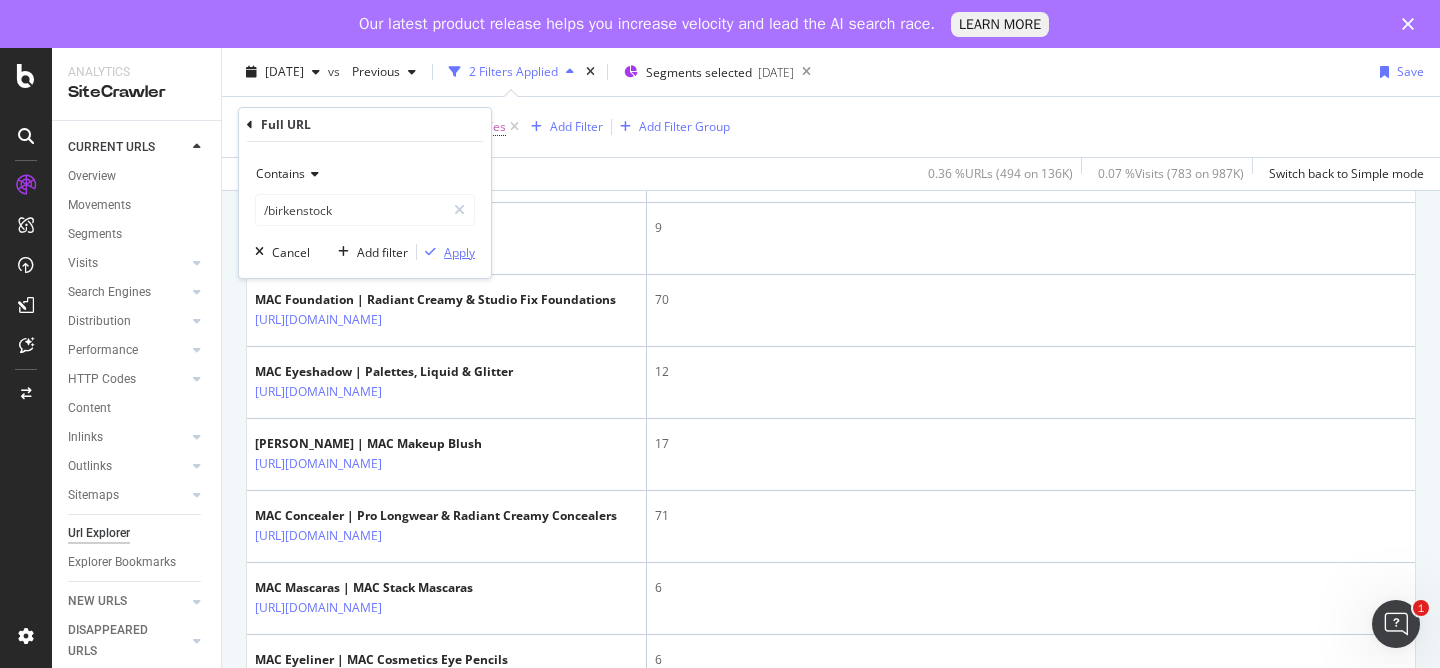 drag, startPoint x: 440, startPoint y: 248, endPoint x: 325, endPoint y: 1, distance: 272.45917 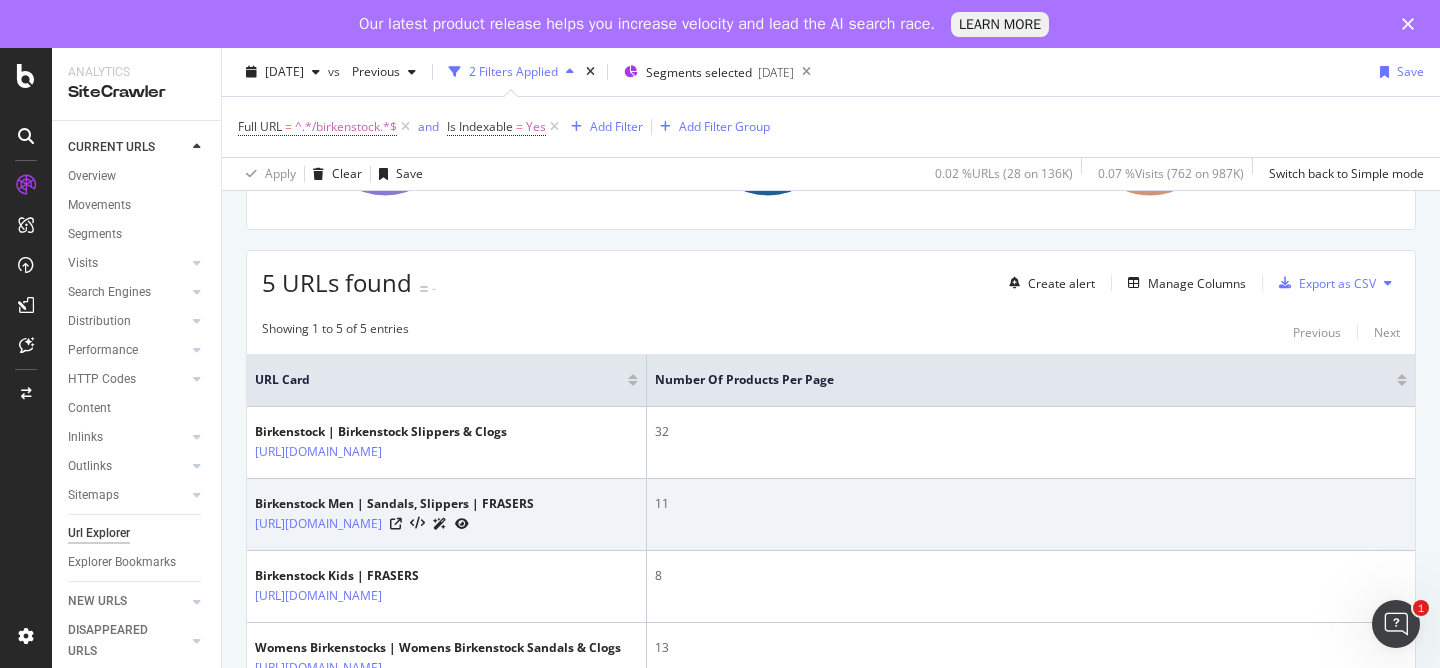 scroll, scrollTop: 522, scrollLeft: 0, axis: vertical 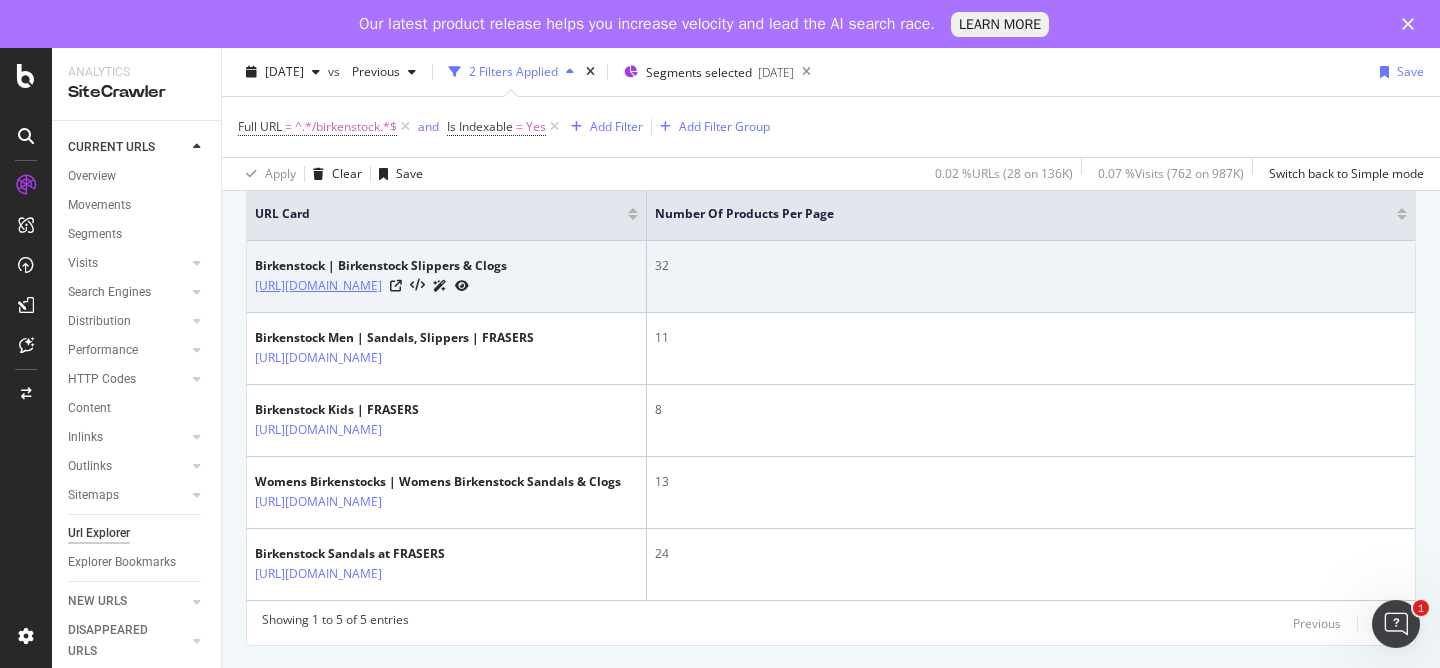 drag, startPoint x: 548, startPoint y: 228, endPoint x: 440, endPoint y: 234, distance: 108.16654 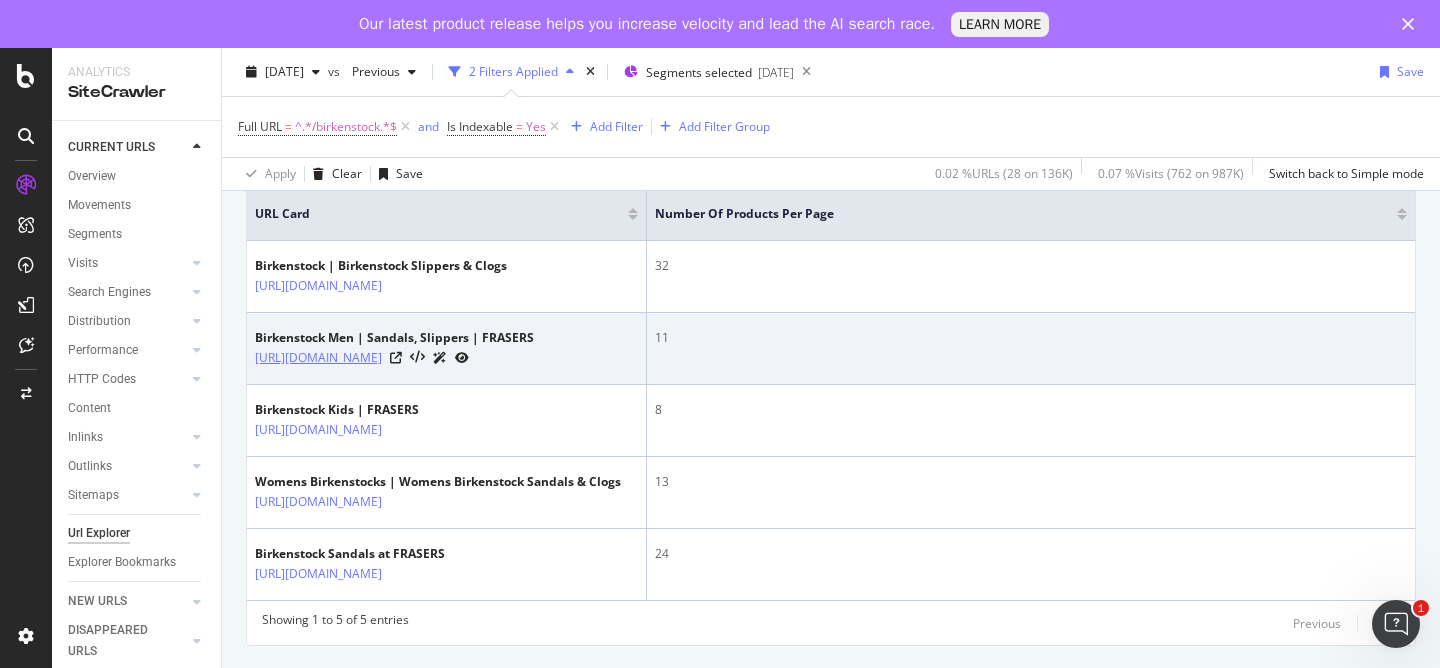 drag, startPoint x: 540, startPoint y: 298, endPoint x: 436, endPoint y: 299, distance: 104.00481 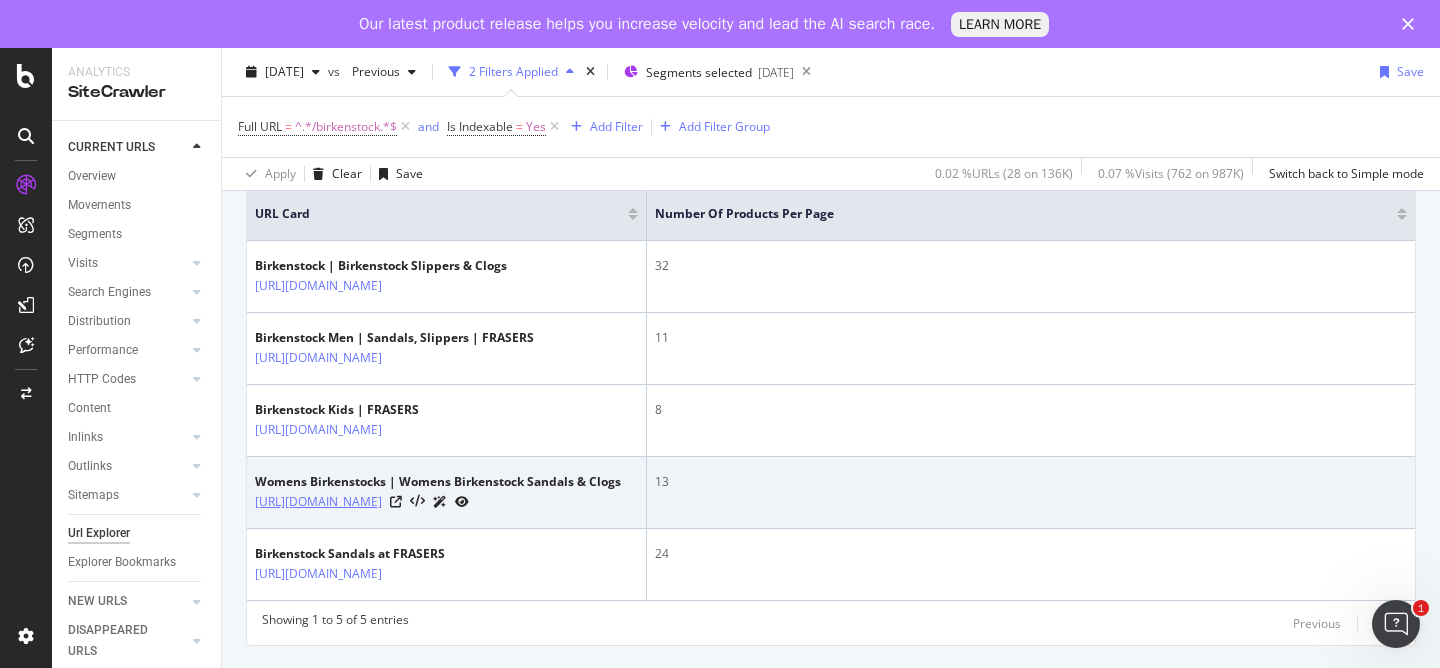 drag, startPoint x: 558, startPoint y: 492, endPoint x: 438, endPoint y: 466, distance: 122.78436 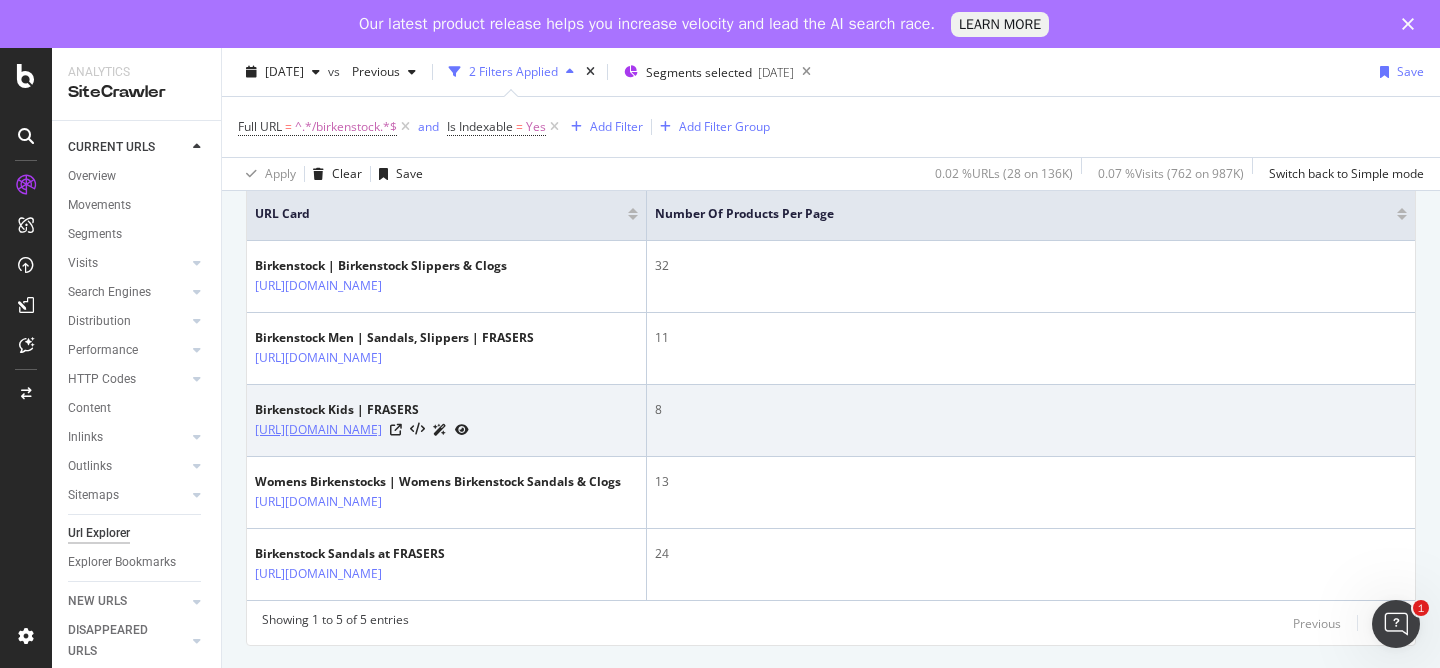 drag, startPoint x: 556, startPoint y: 405, endPoint x: 438, endPoint y: 373, distance: 122.26202 